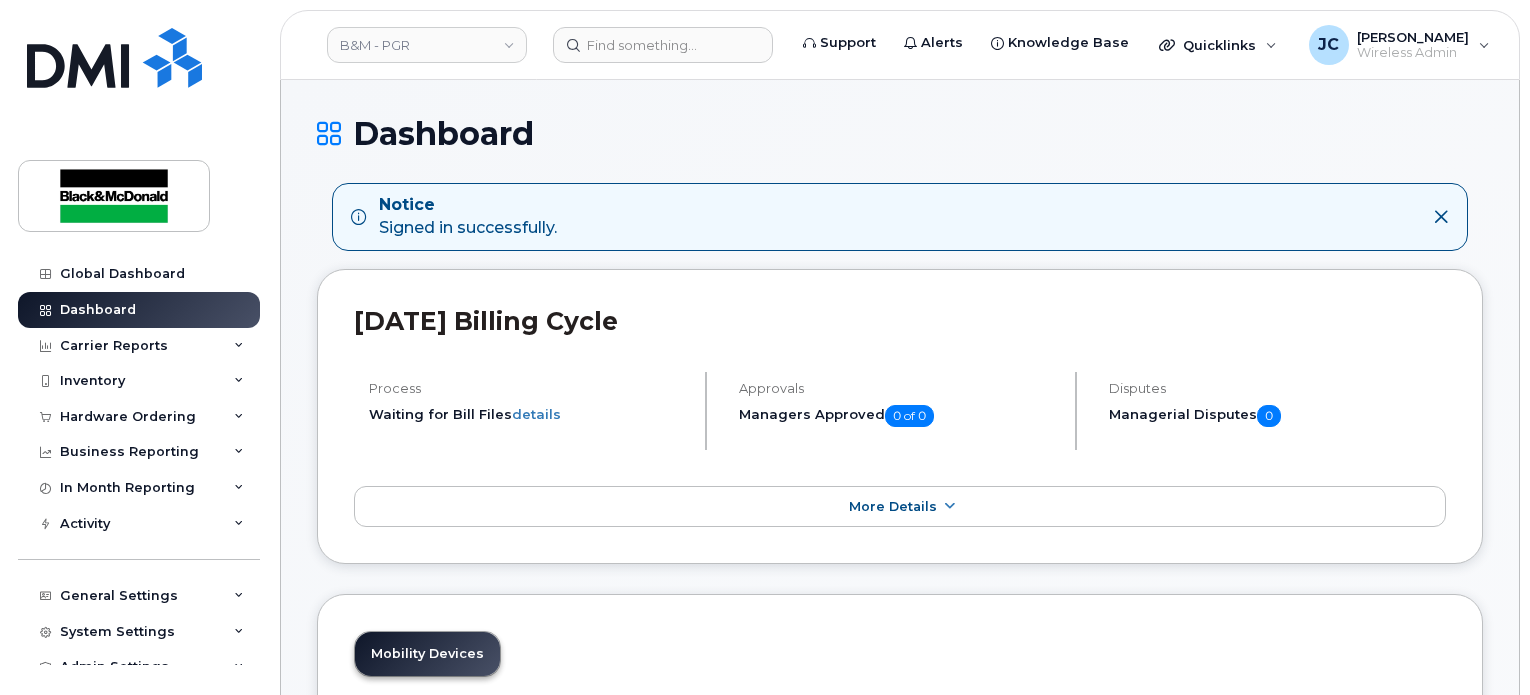 scroll, scrollTop: 0, scrollLeft: 0, axis: both 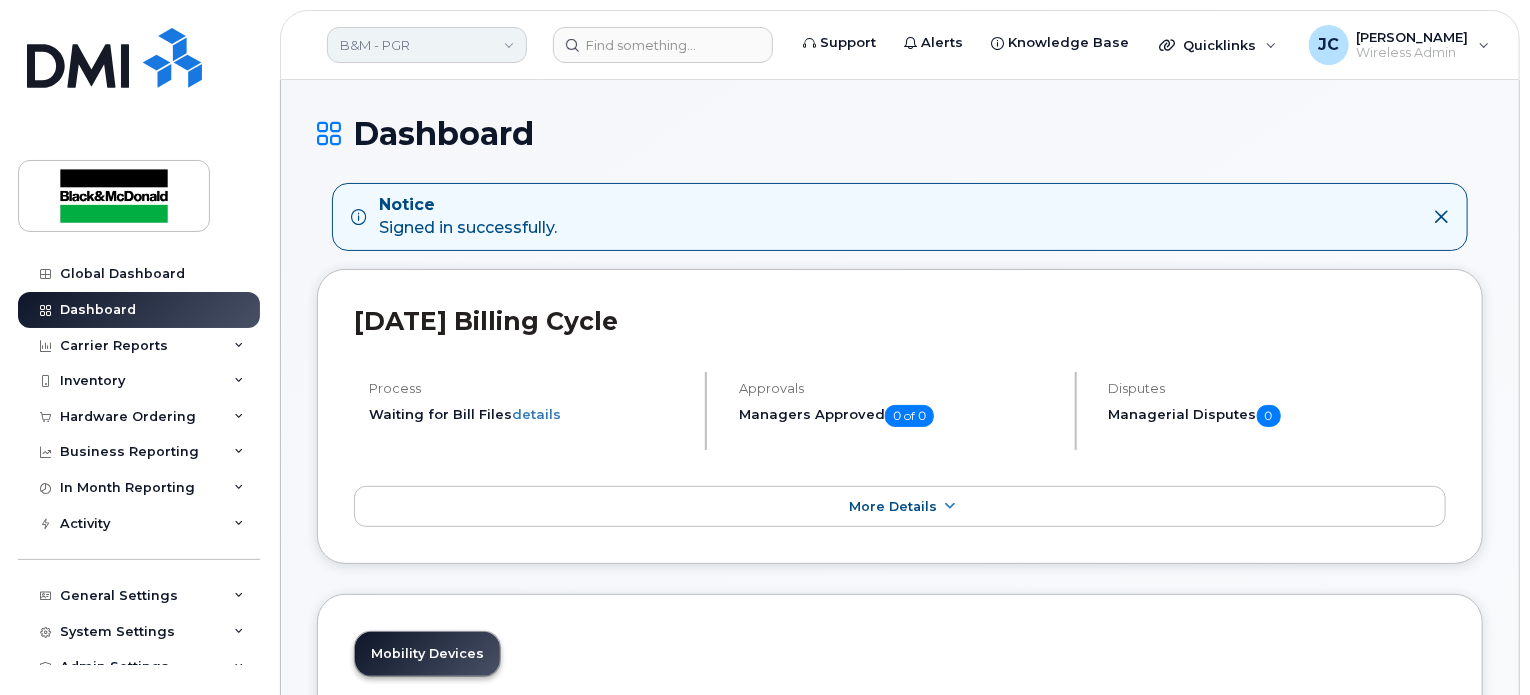 click on "B&M - PGR" at bounding box center [427, 45] 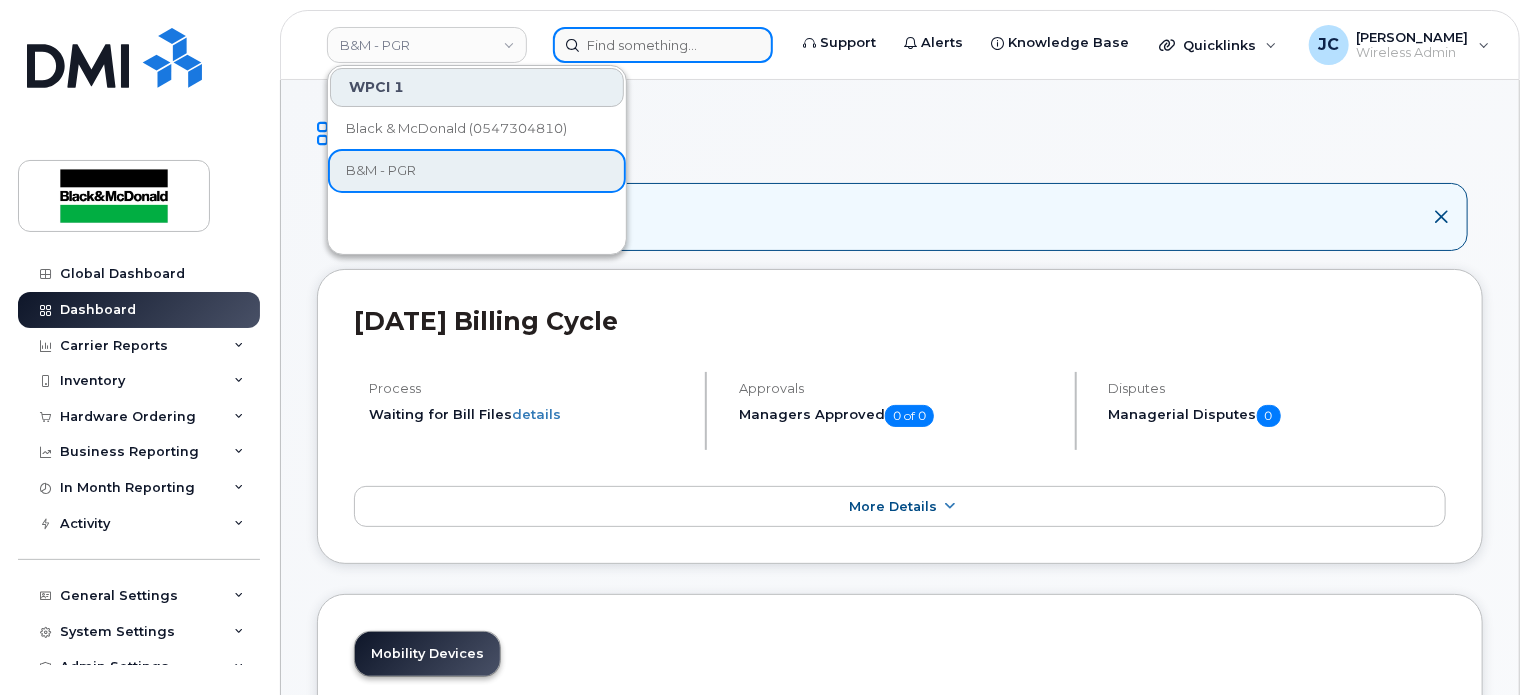 click at bounding box center (663, 45) 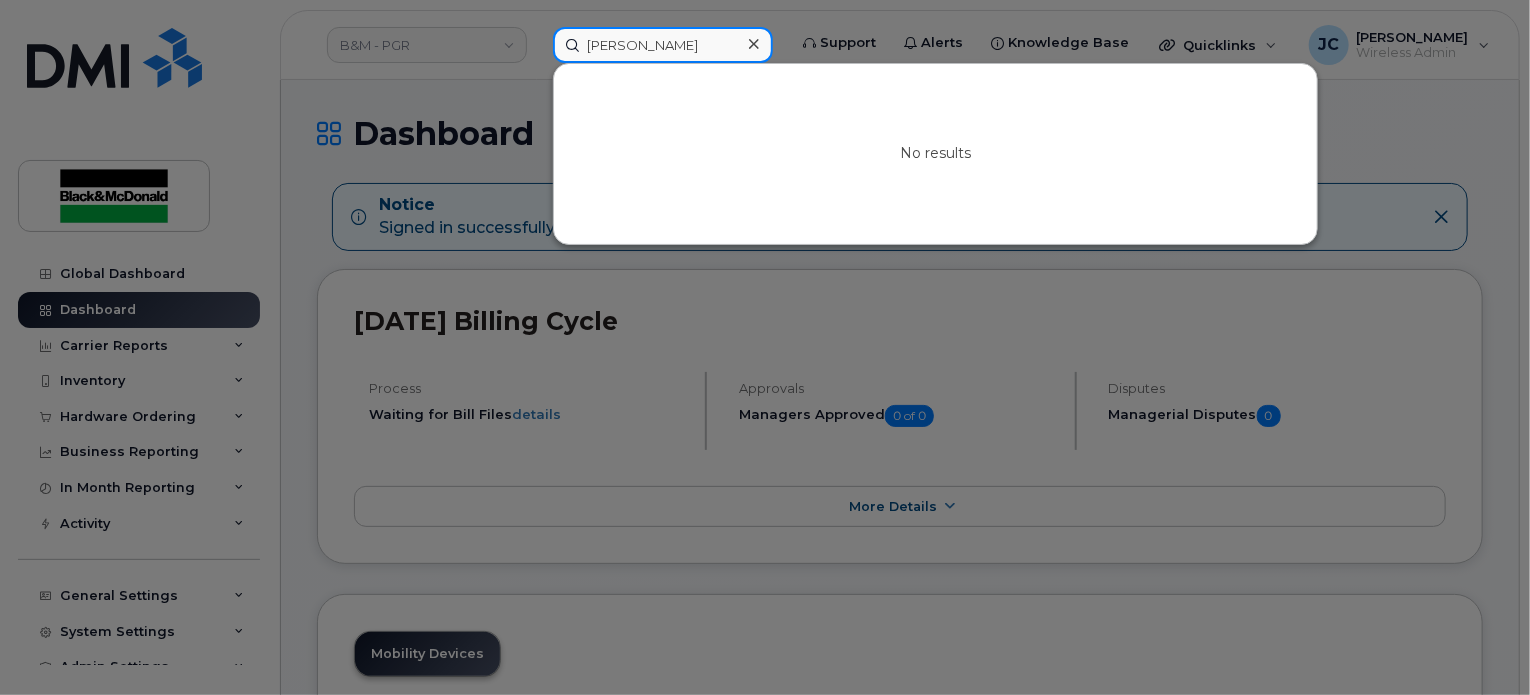 drag, startPoint x: 699, startPoint y: 52, endPoint x: 630, endPoint y: 52, distance: 69 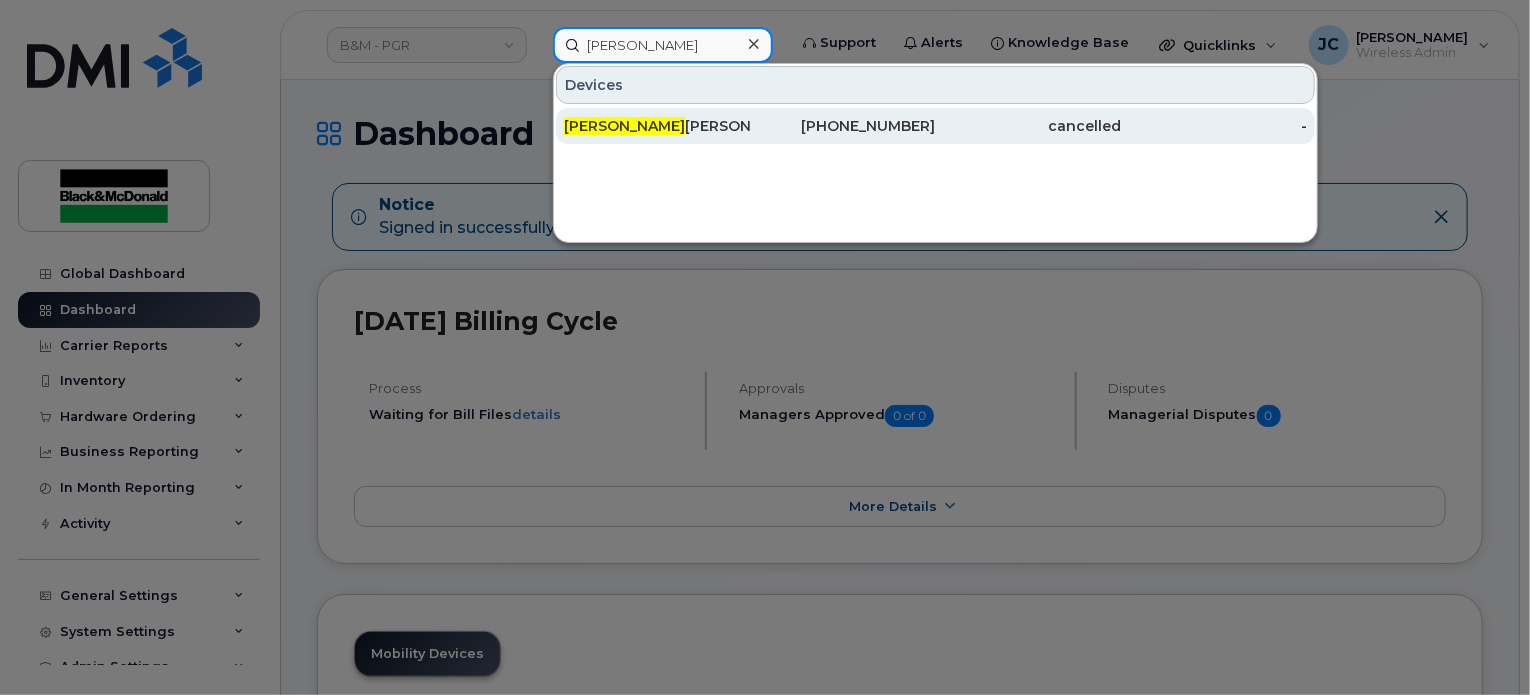 type on "[PERSON_NAME]" 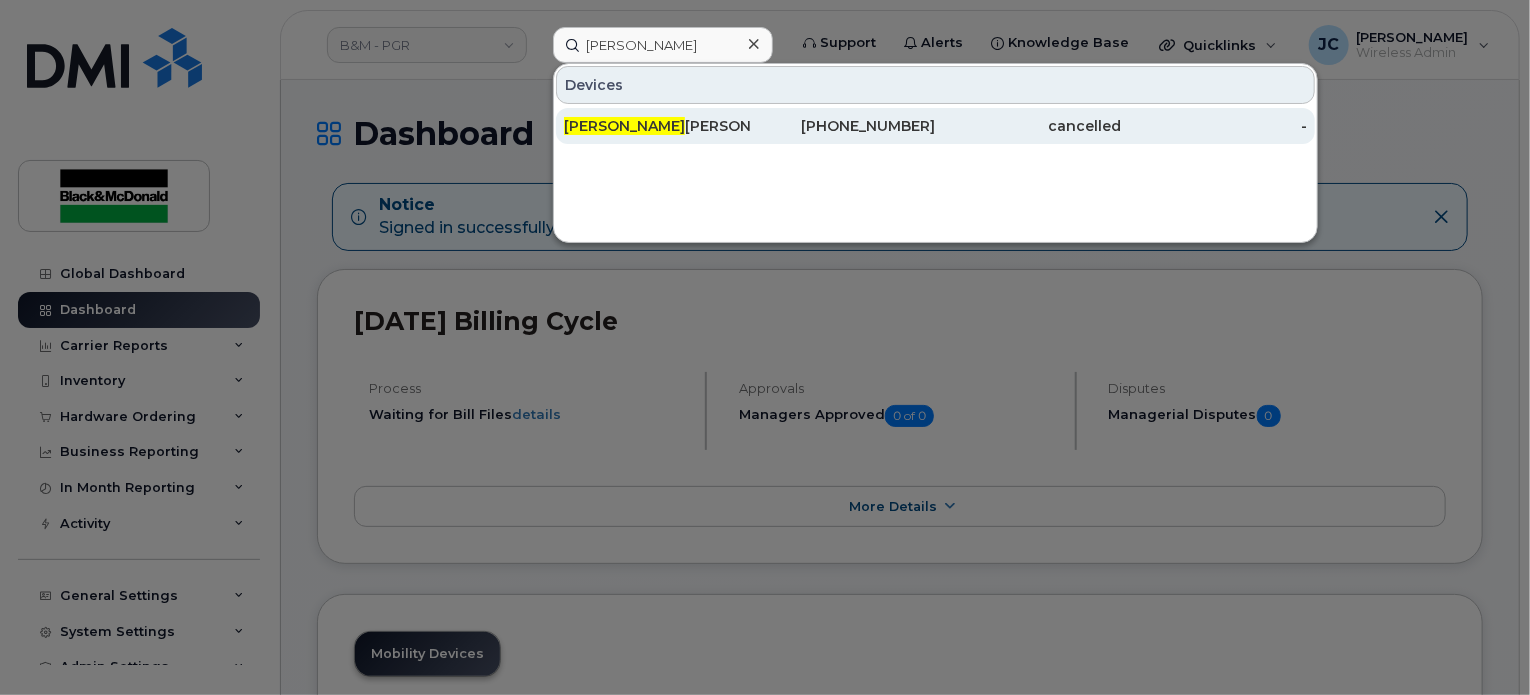 click on "[PERSON_NAME]" at bounding box center (657, 126) 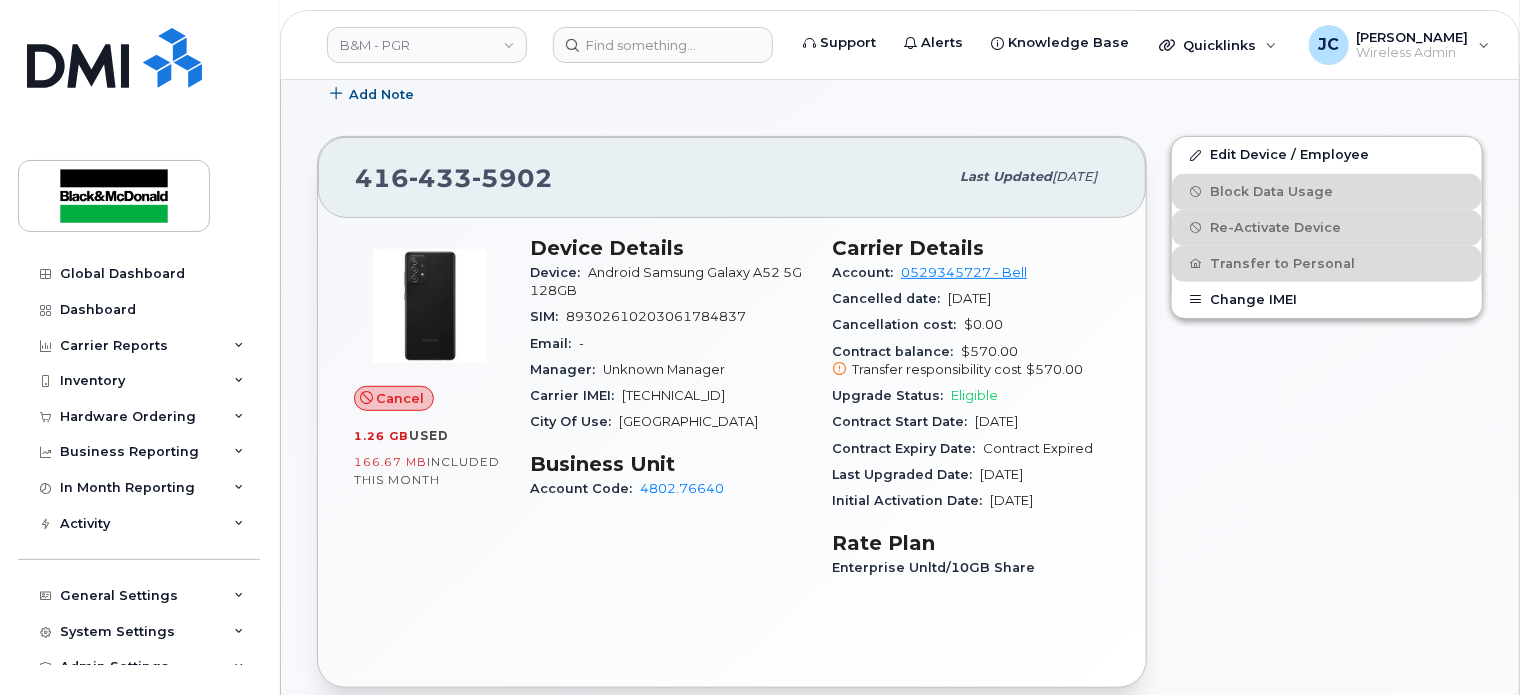 scroll, scrollTop: 0, scrollLeft: 0, axis: both 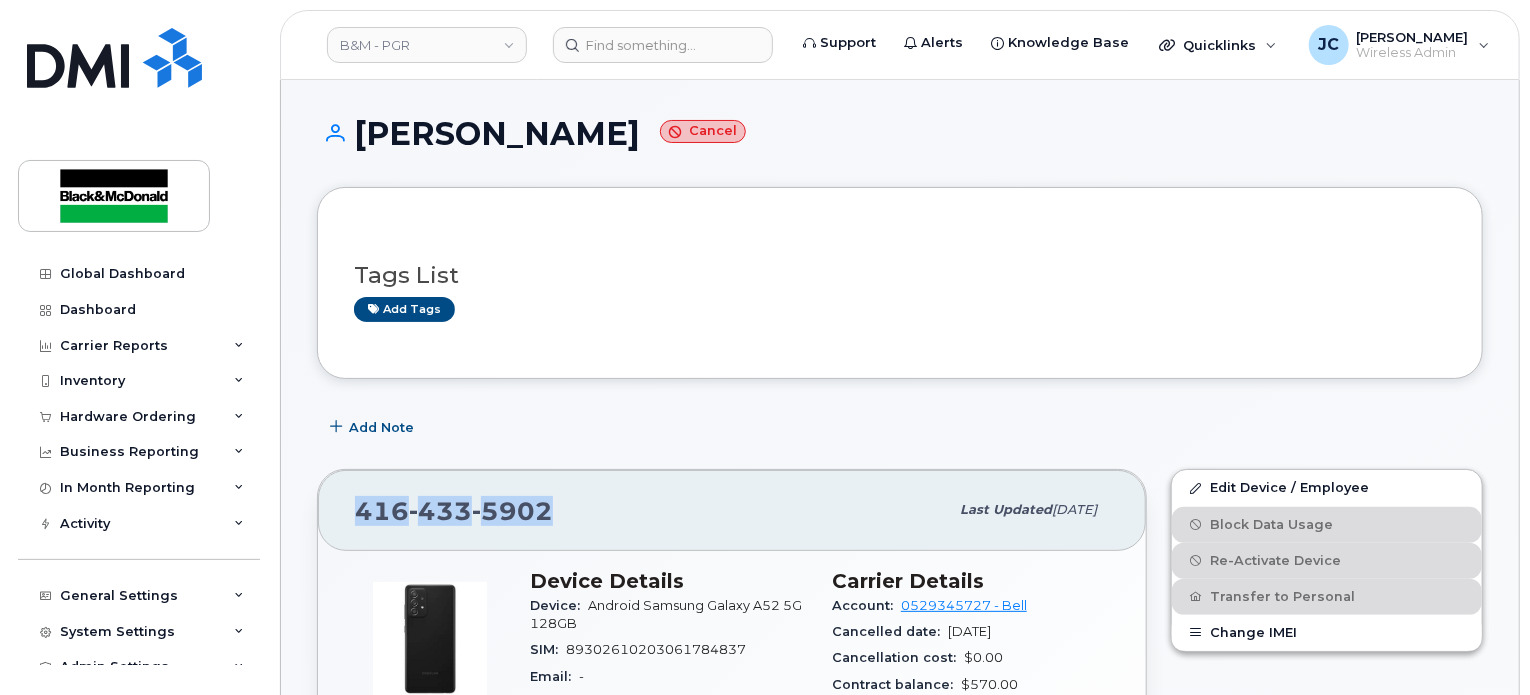 drag, startPoint x: 574, startPoint y: 511, endPoint x: 388, endPoint y: 511, distance: 186 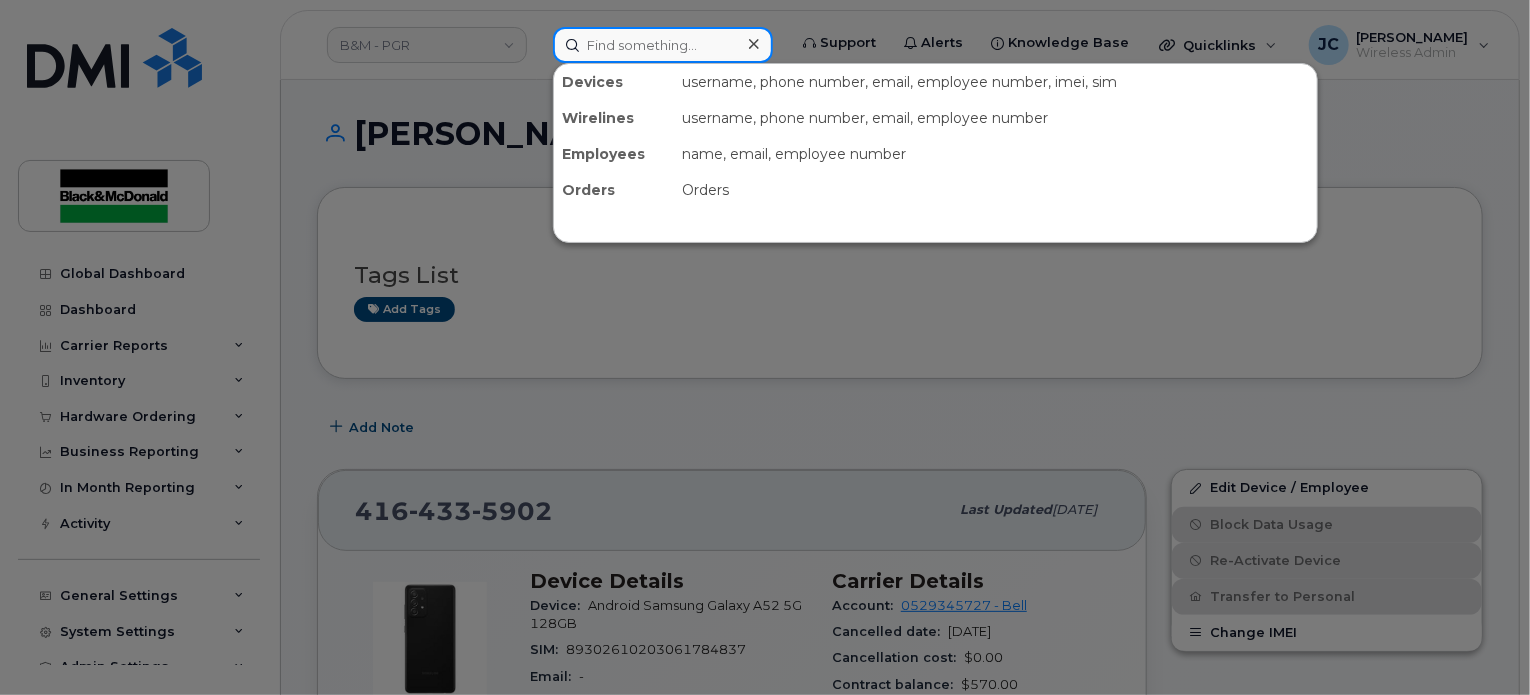 click at bounding box center [663, 45] 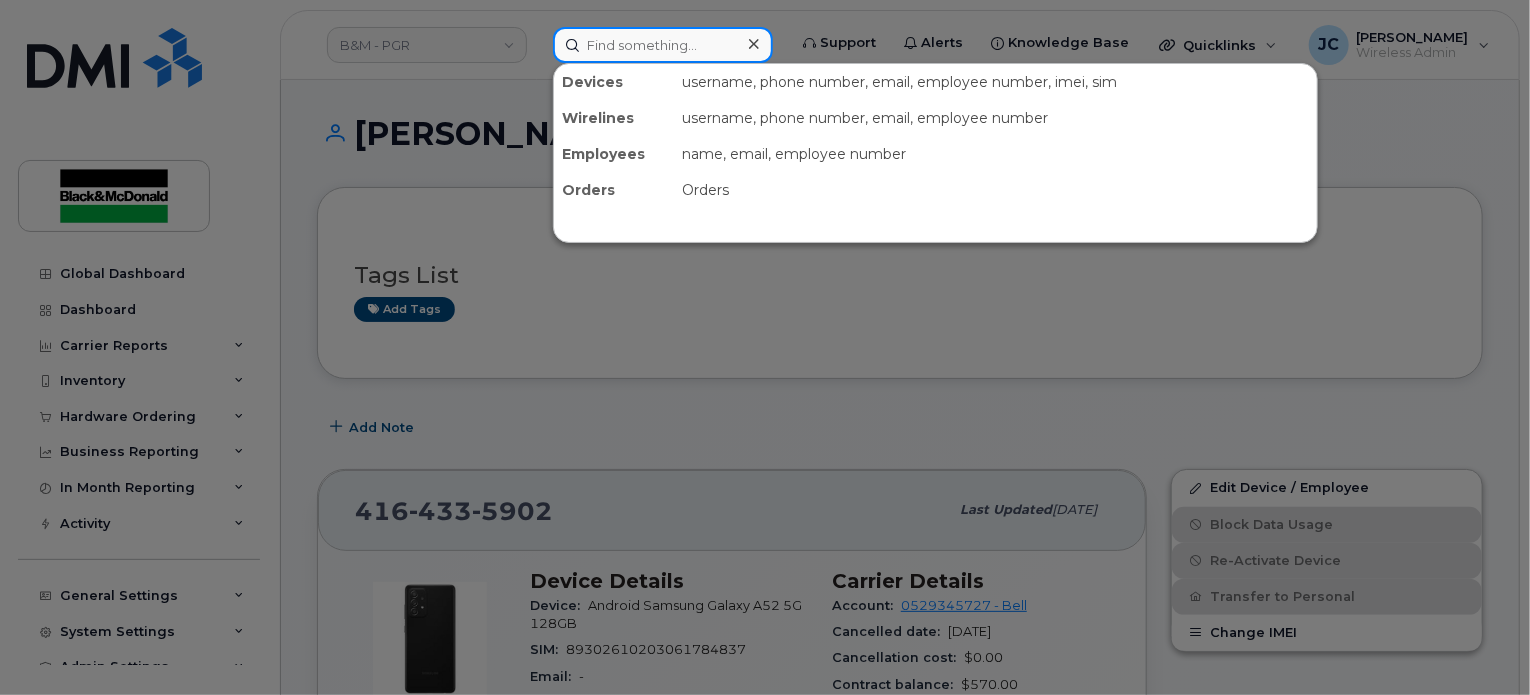 paste on "4164335902" 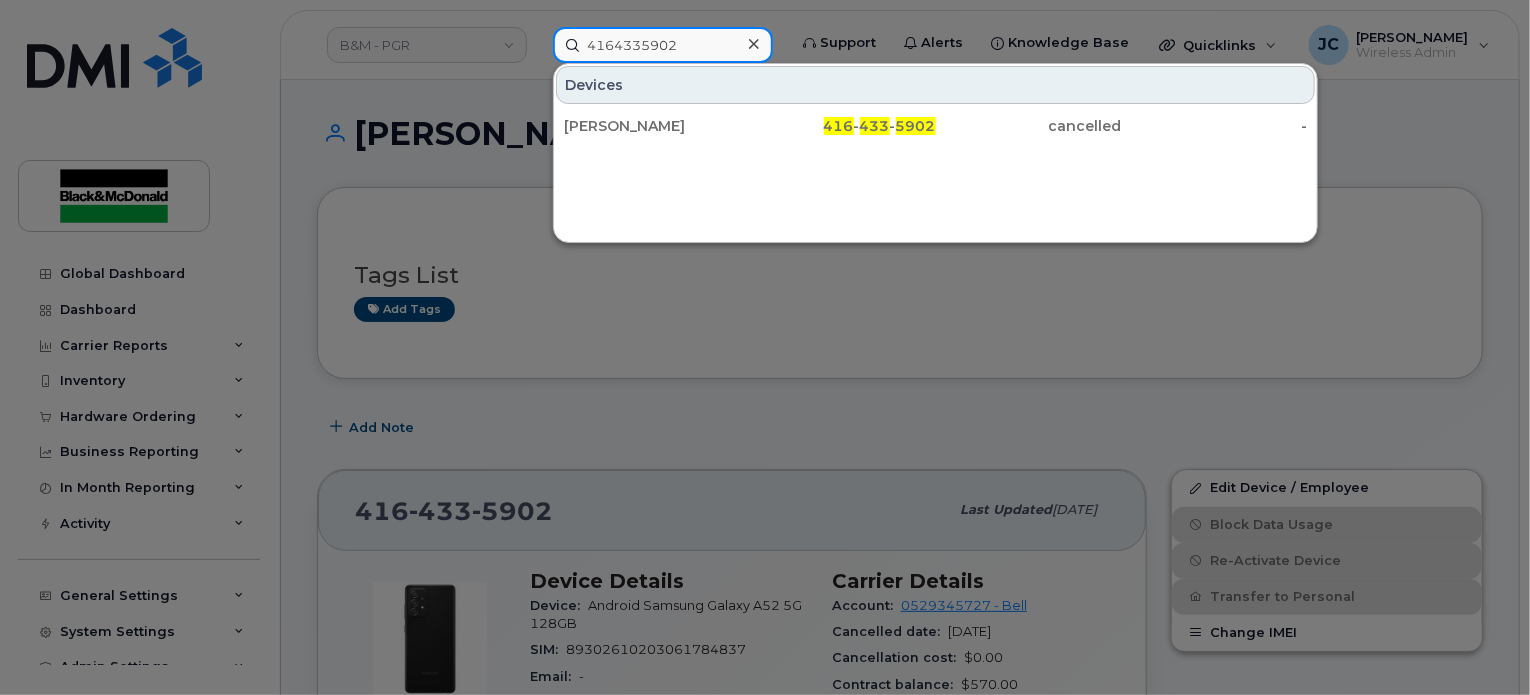 type on "4164335902" 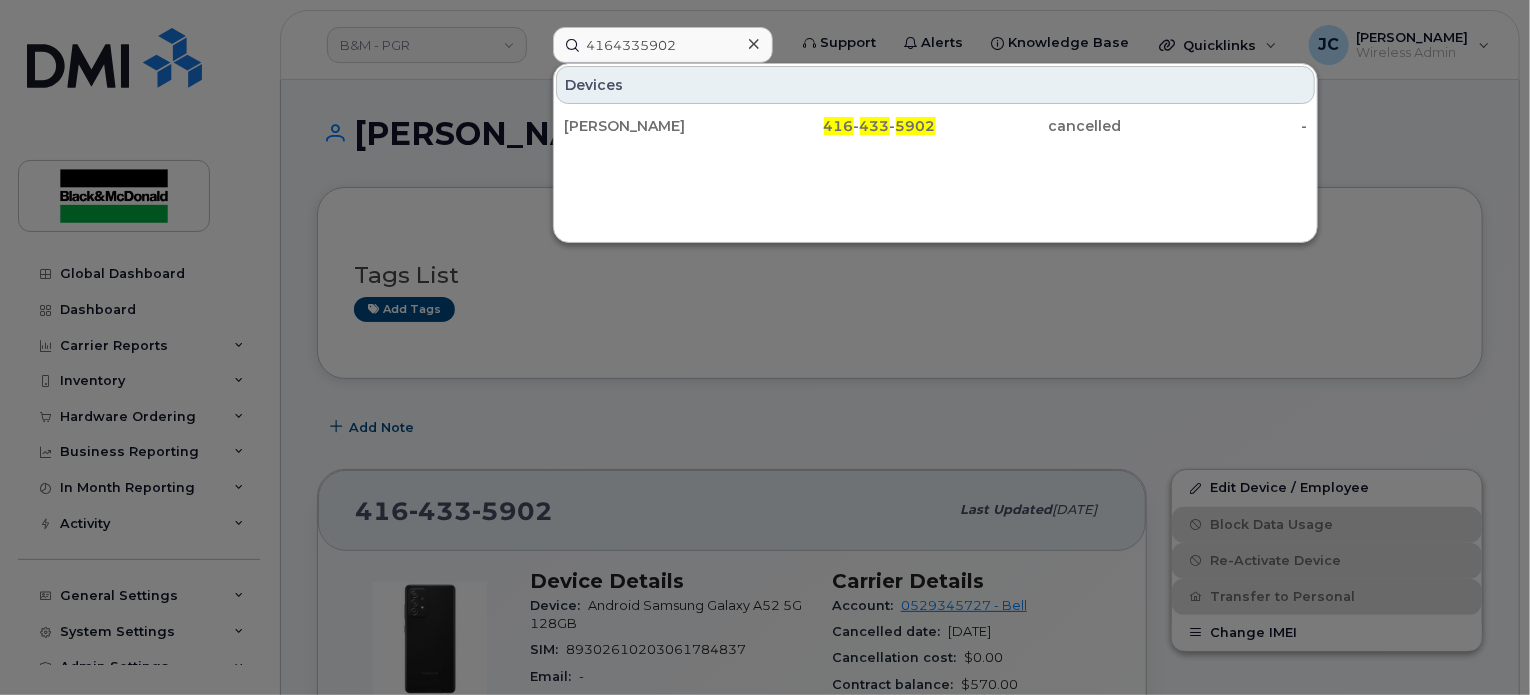 click 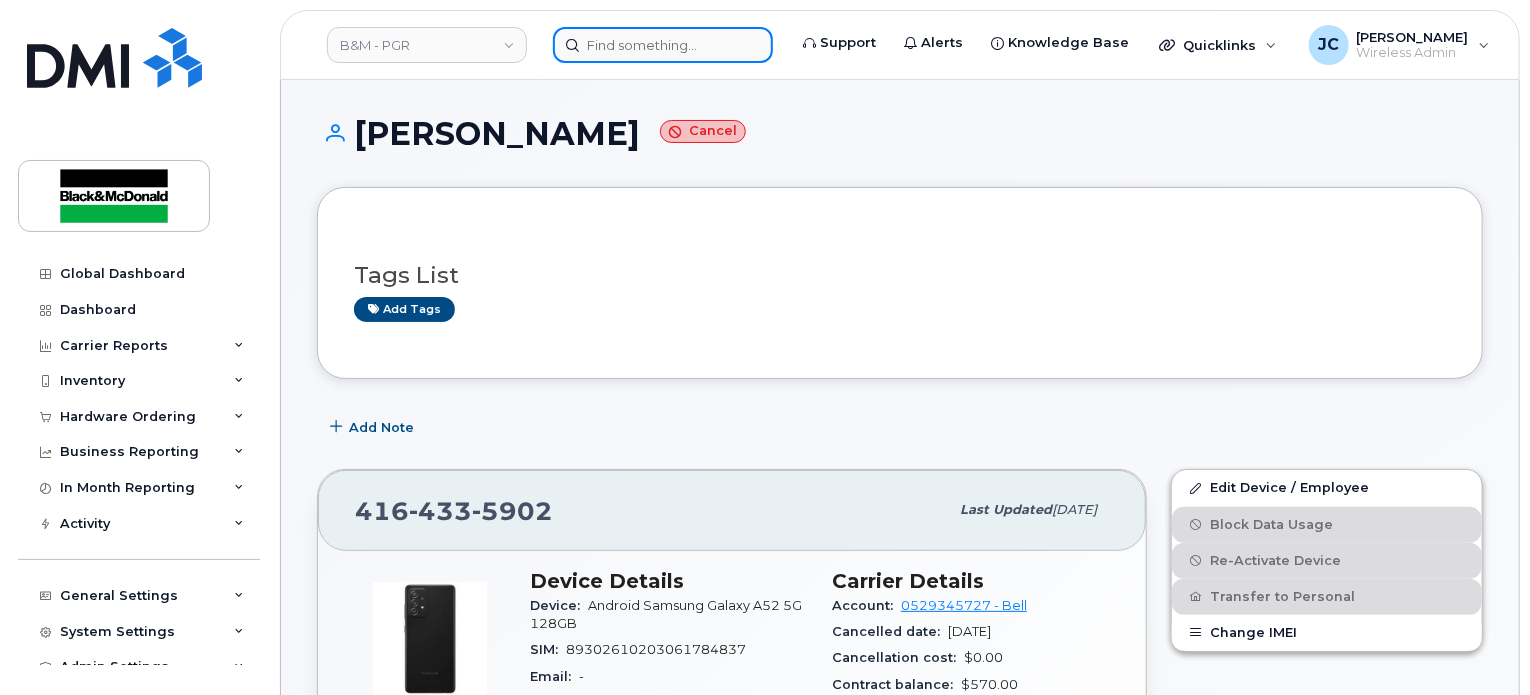 click at bounding box center [663, 45] 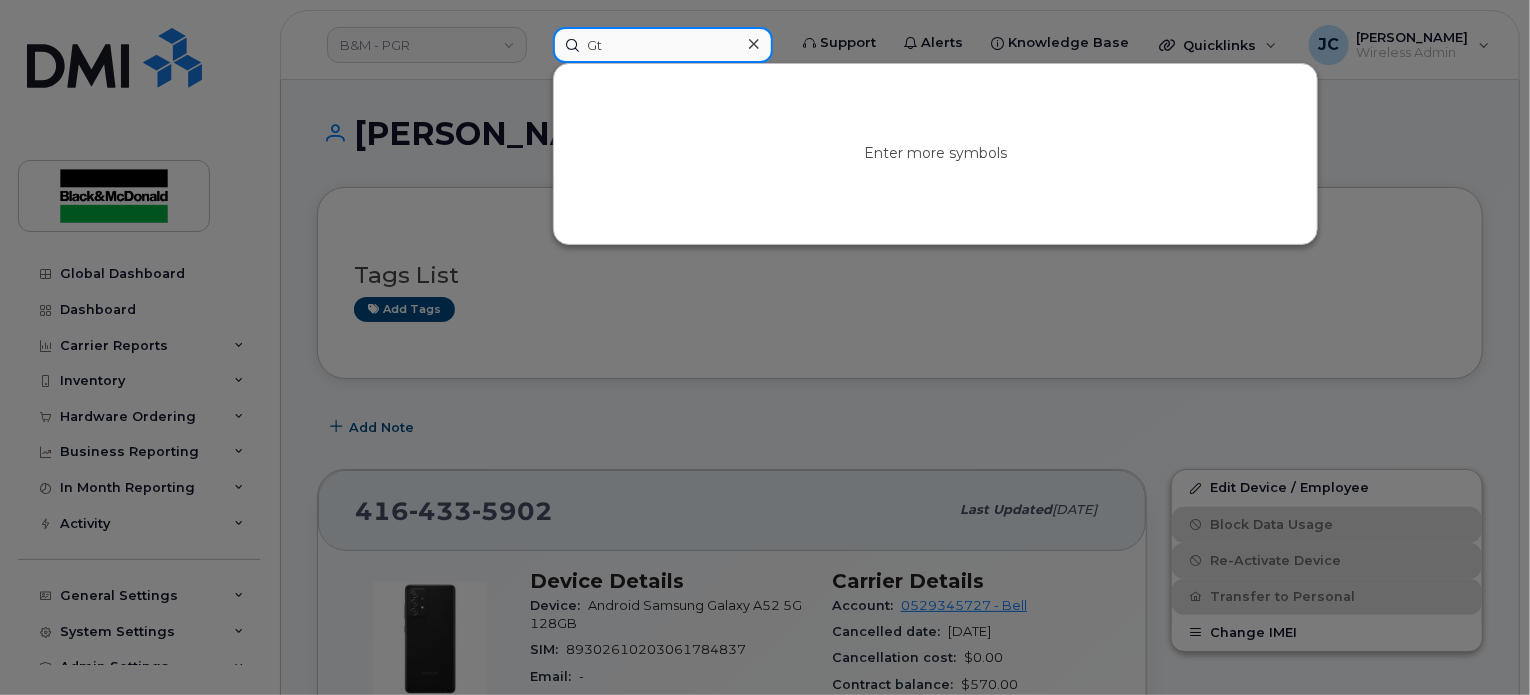 type on "G" 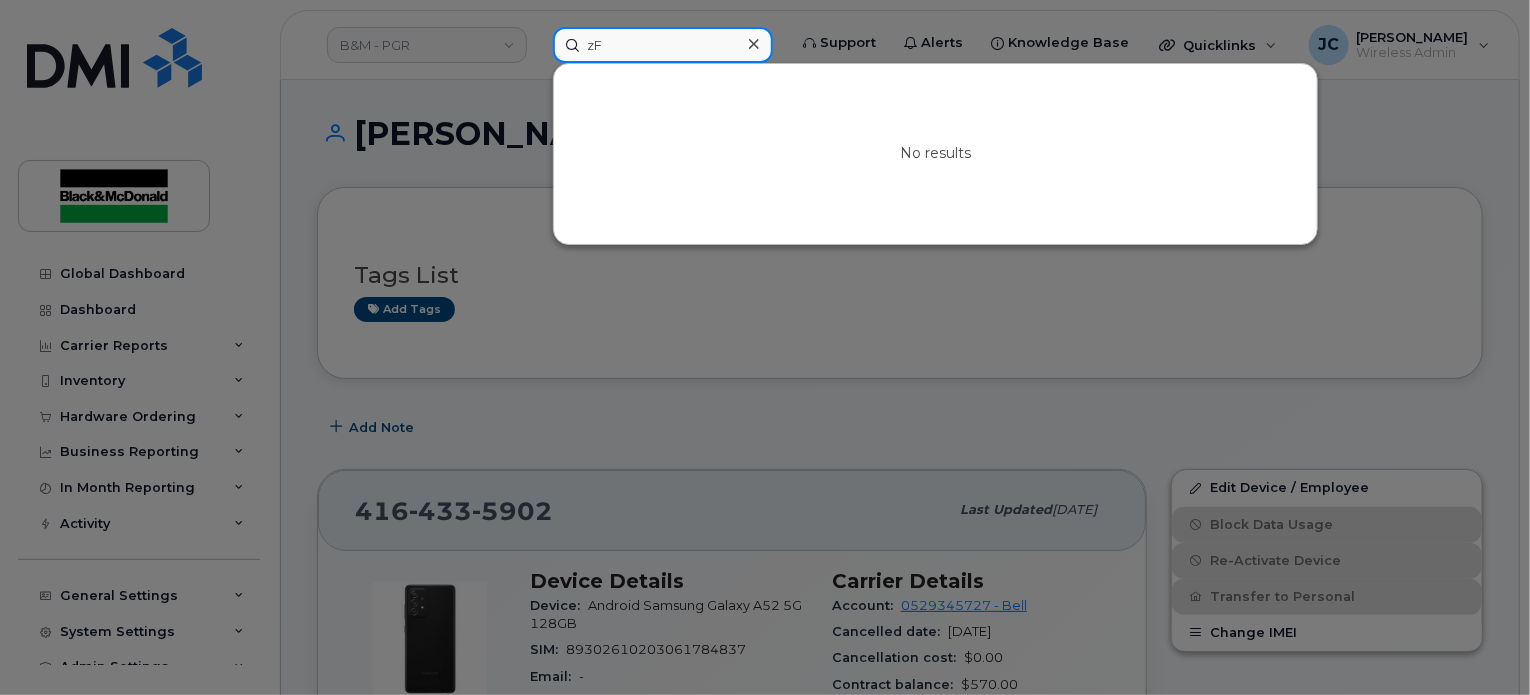 type on "z" 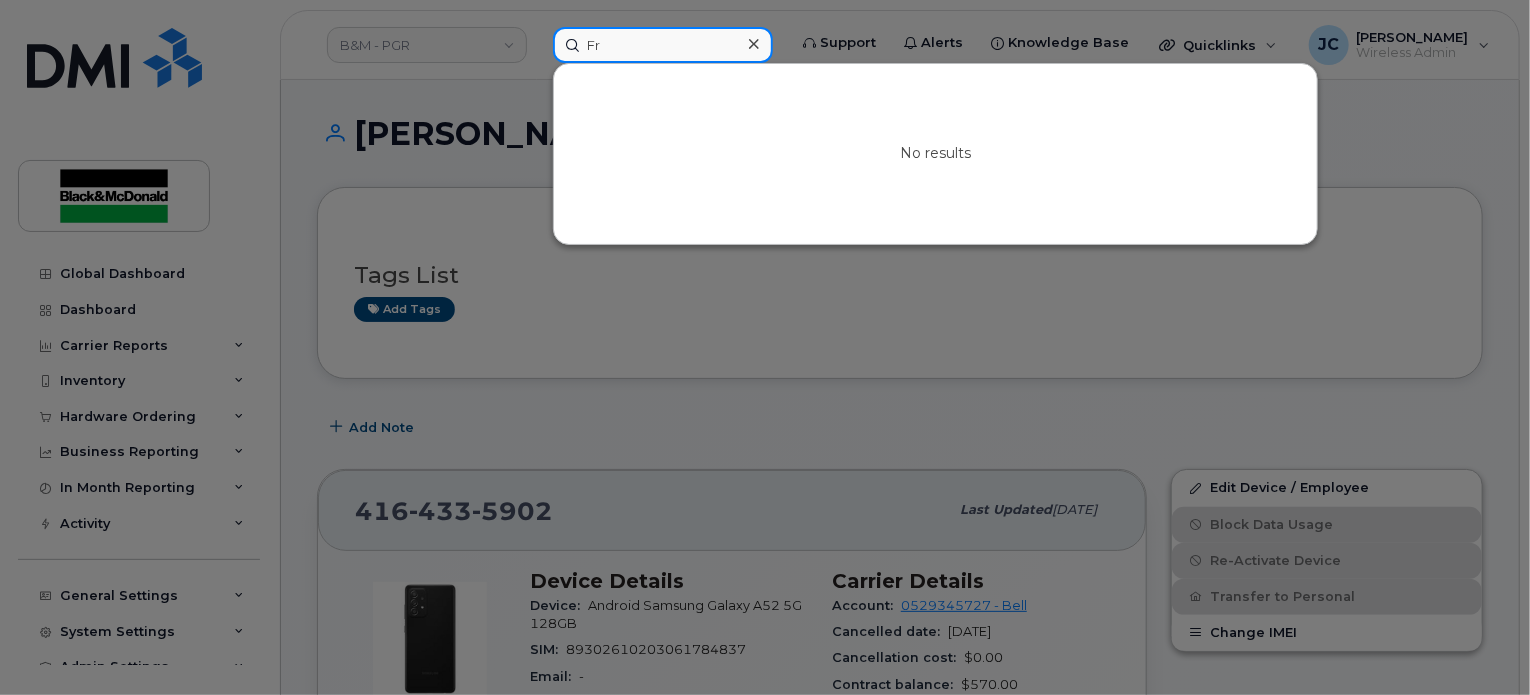 type on "F" 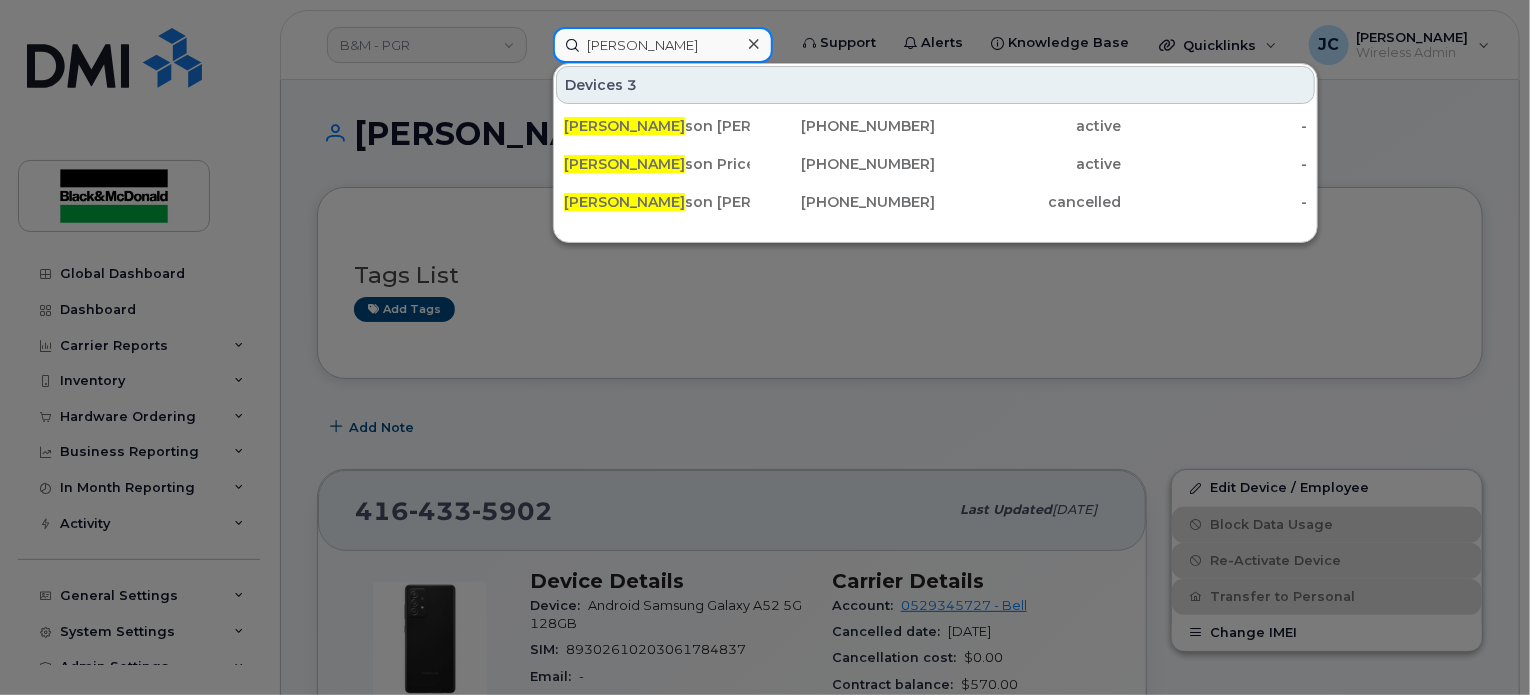 type on "J" 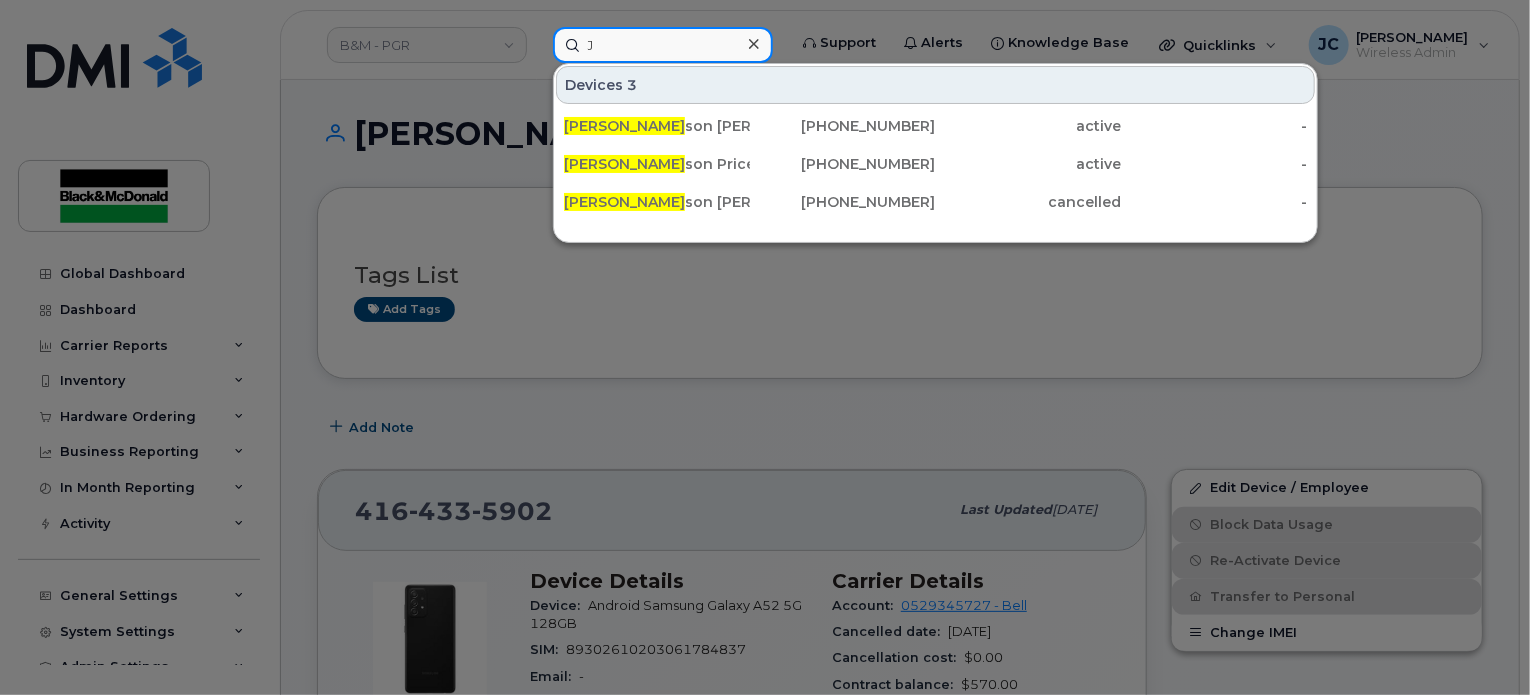 type 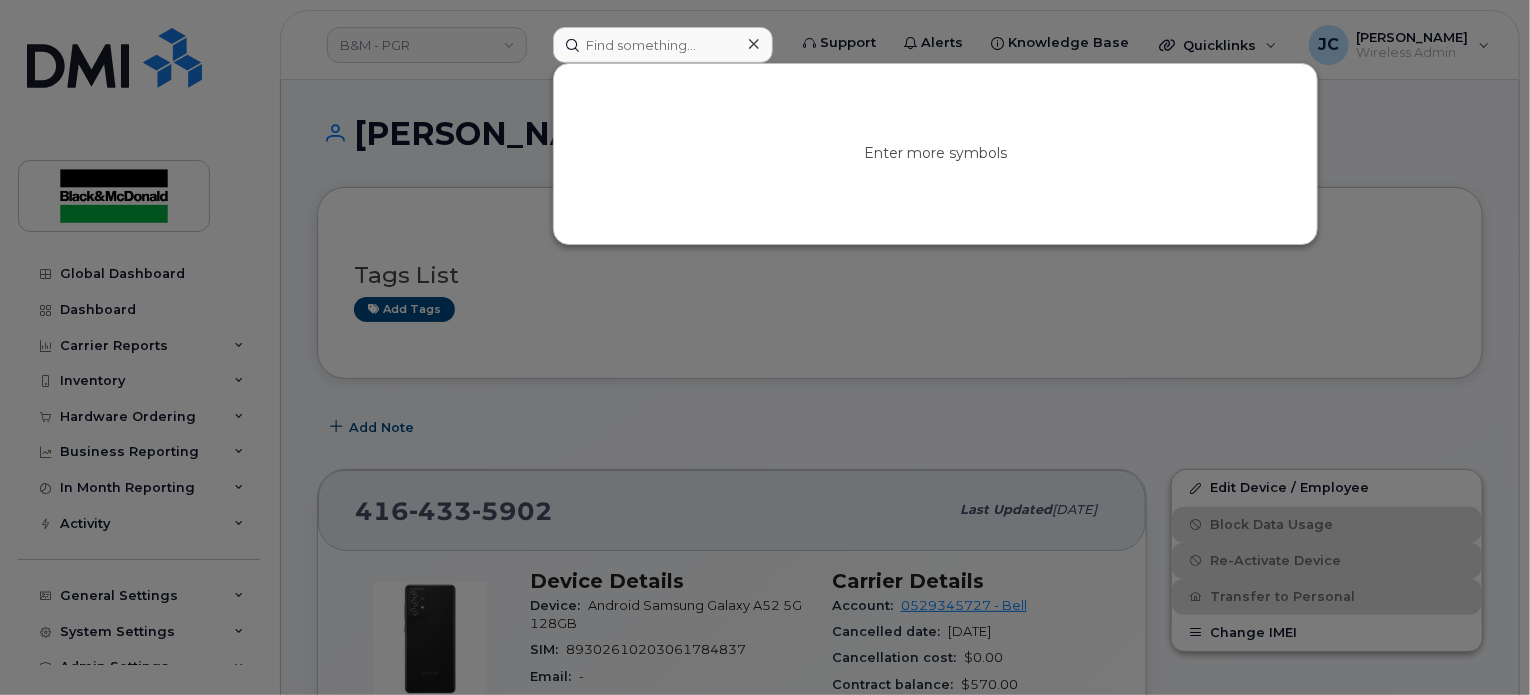 click at bounding box center (765, 347) 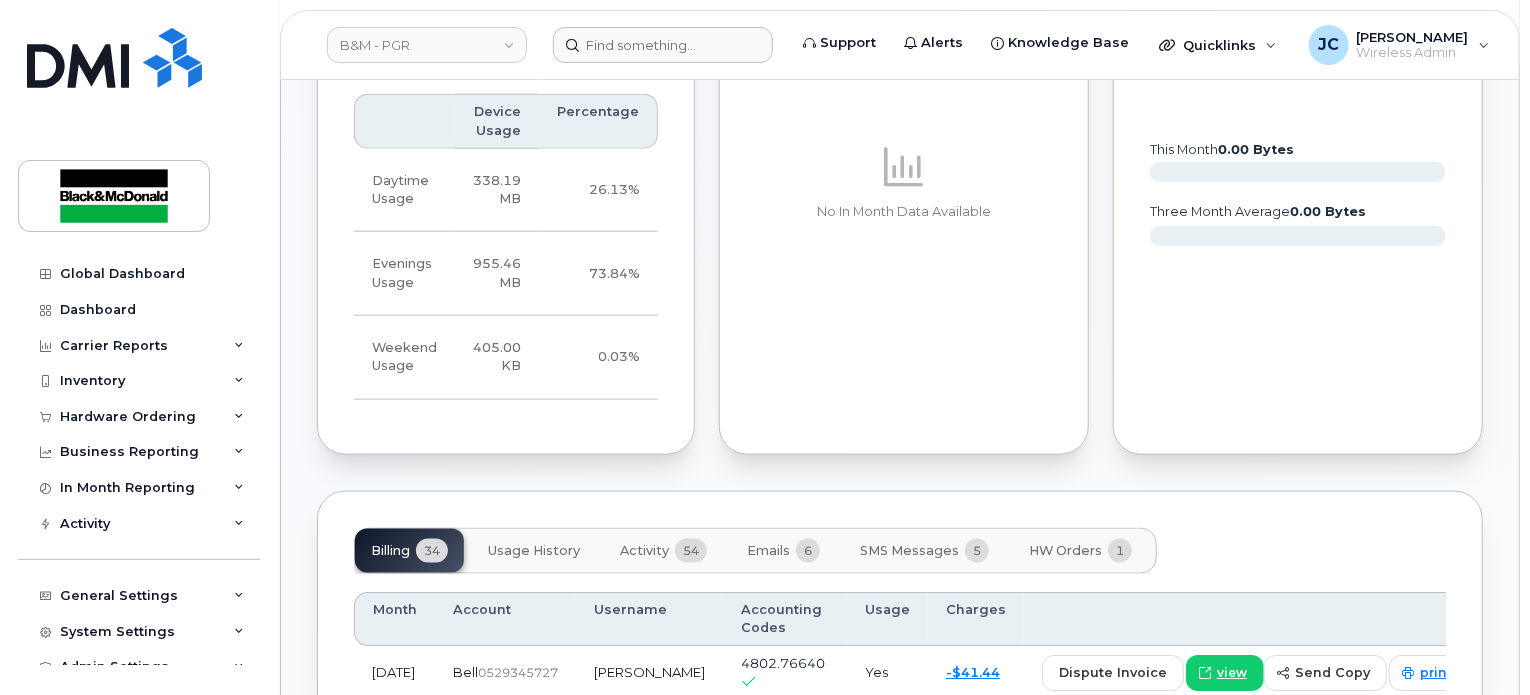 scroll, scrollTop: 1333, scrollLeft: 0, axis: vertical 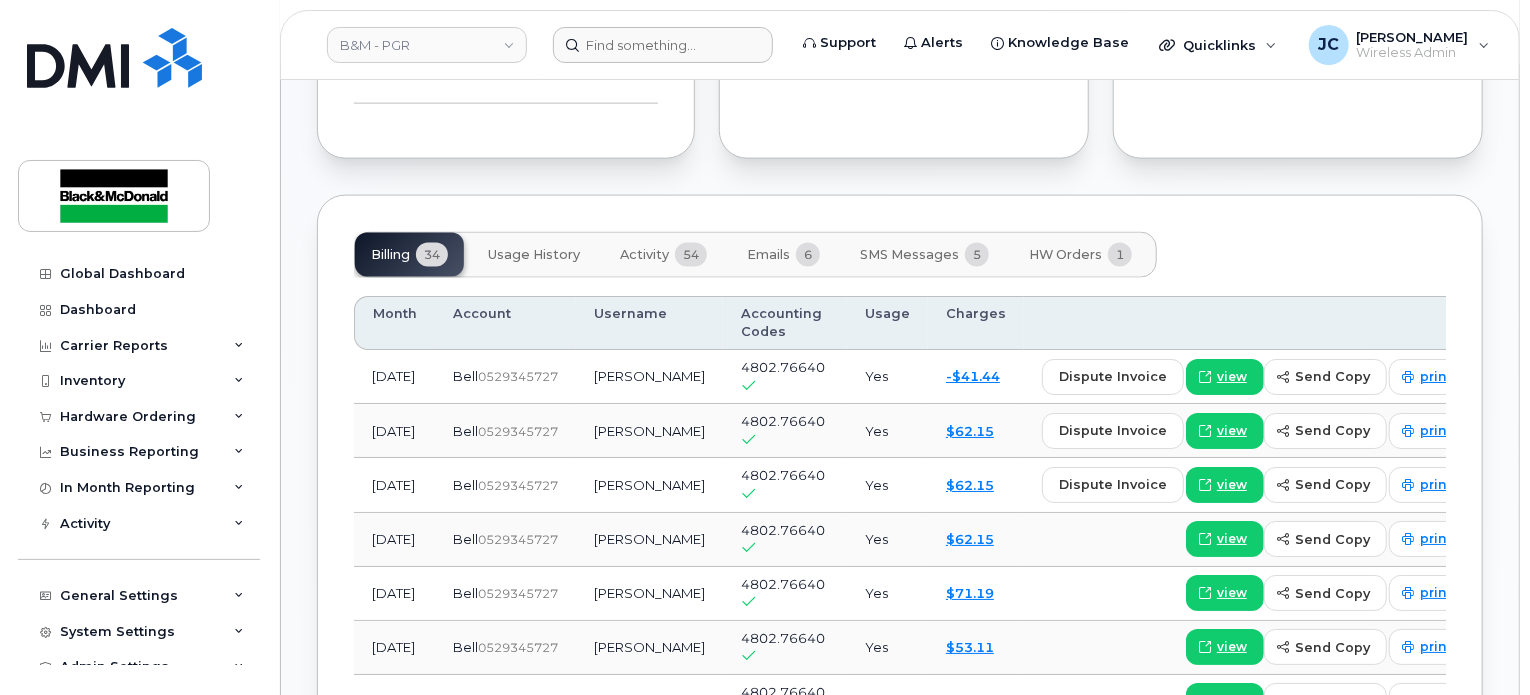 click on "Emails" at bounding box center [768, 255] 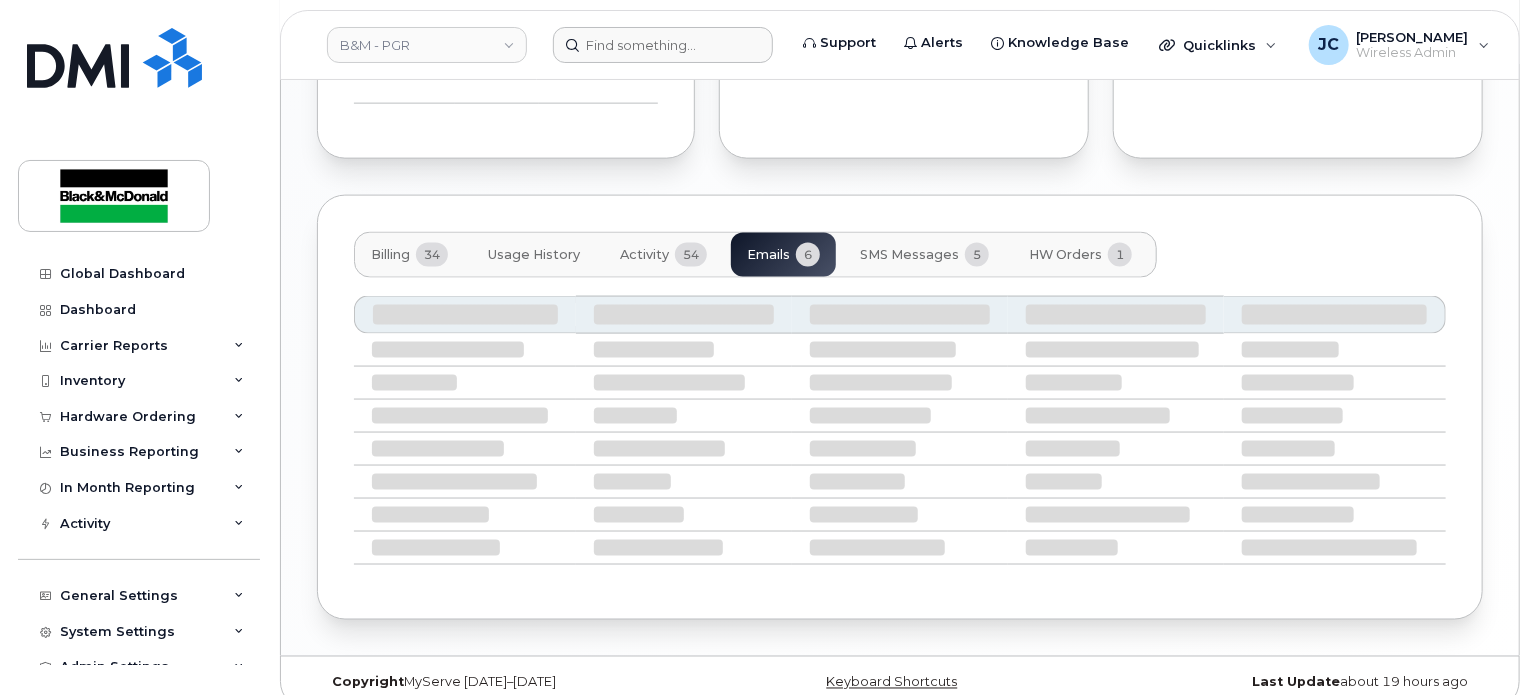 scroll, scrollTop: 1332, scrollLeft: 0, axis: vertical 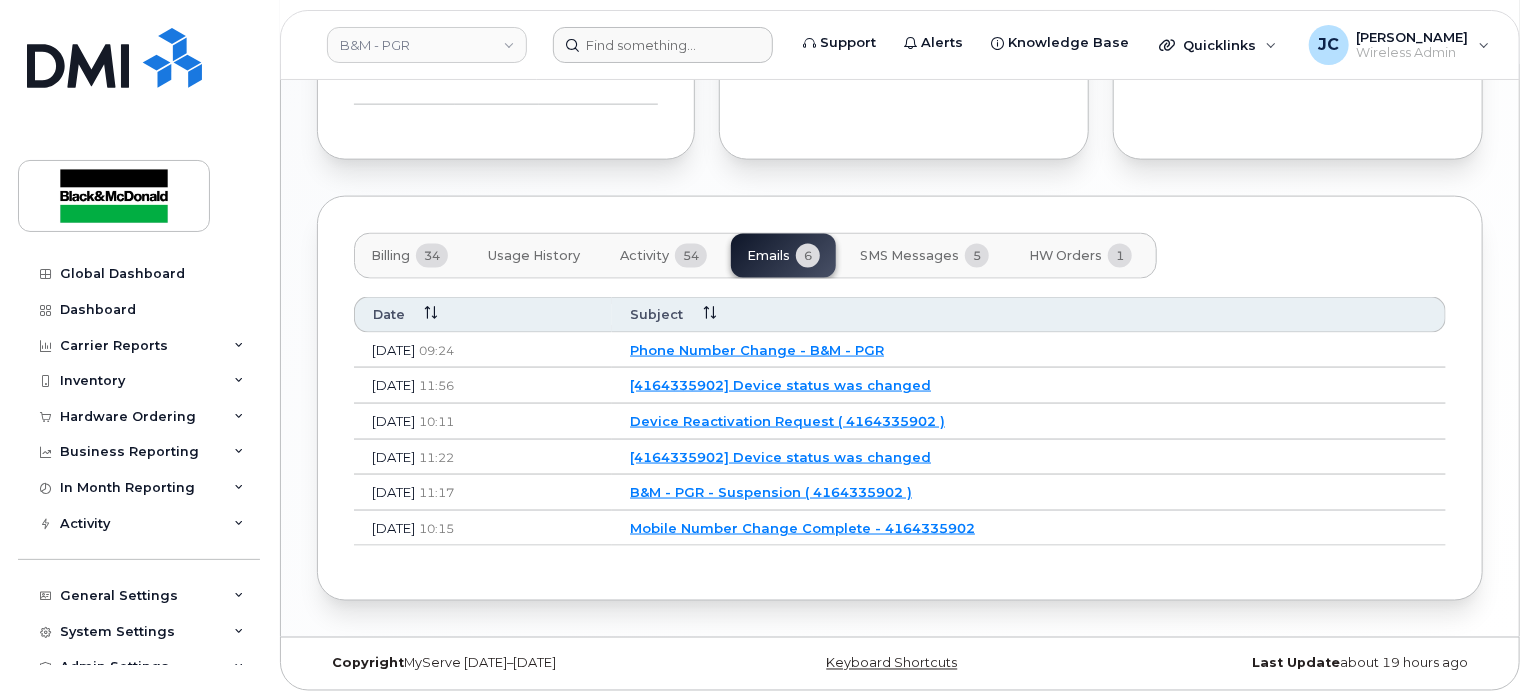 click on "SMS Messages" at bounding box center [909, 256] 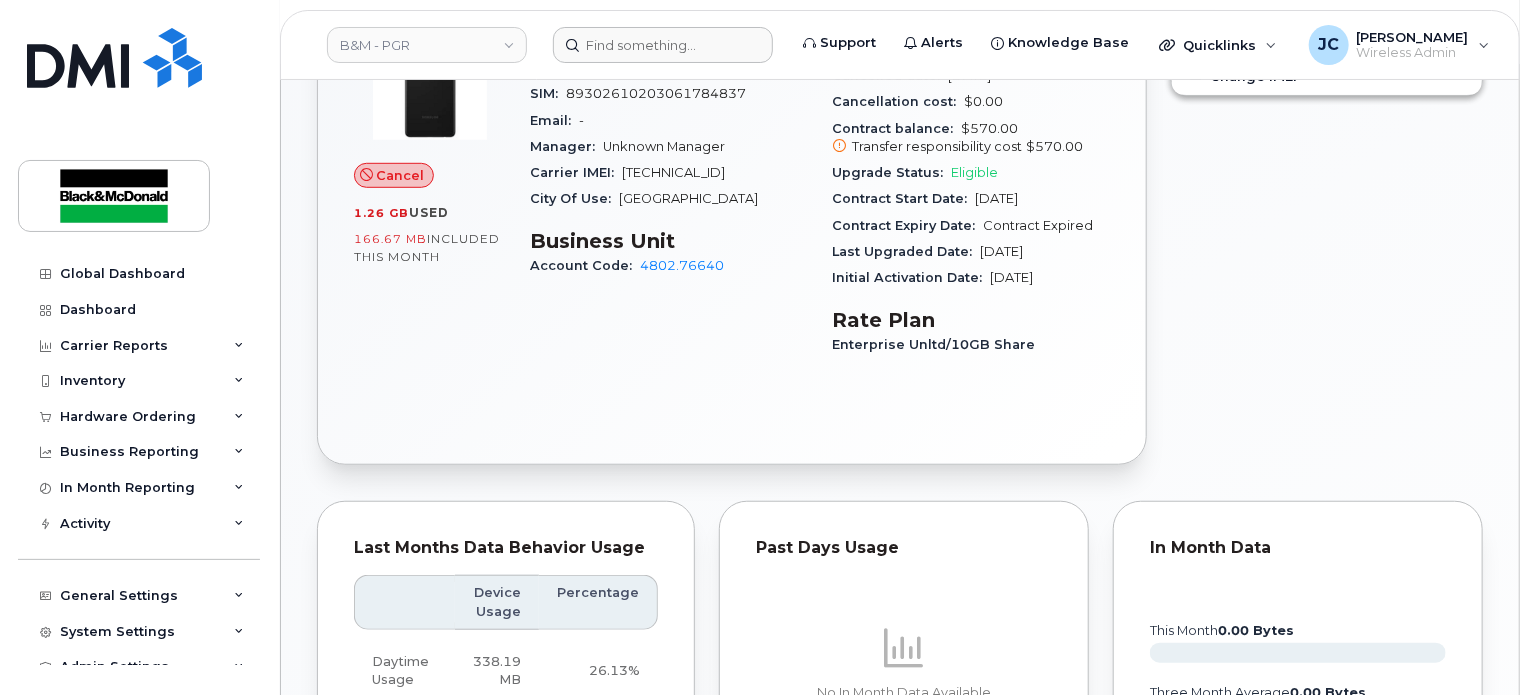 scroll, scrollTop: 0, scrollLeft: 0, axis: both 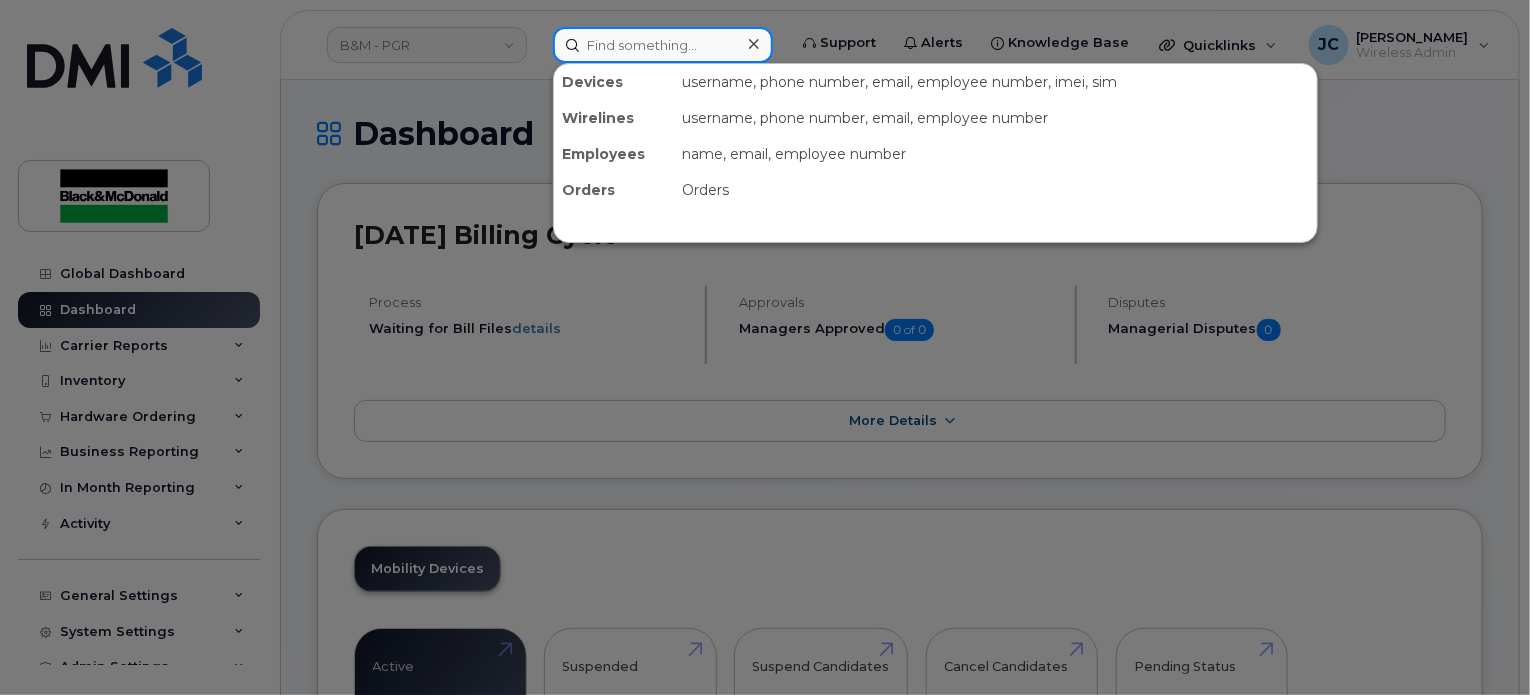 click at bounding box center (663, 45) 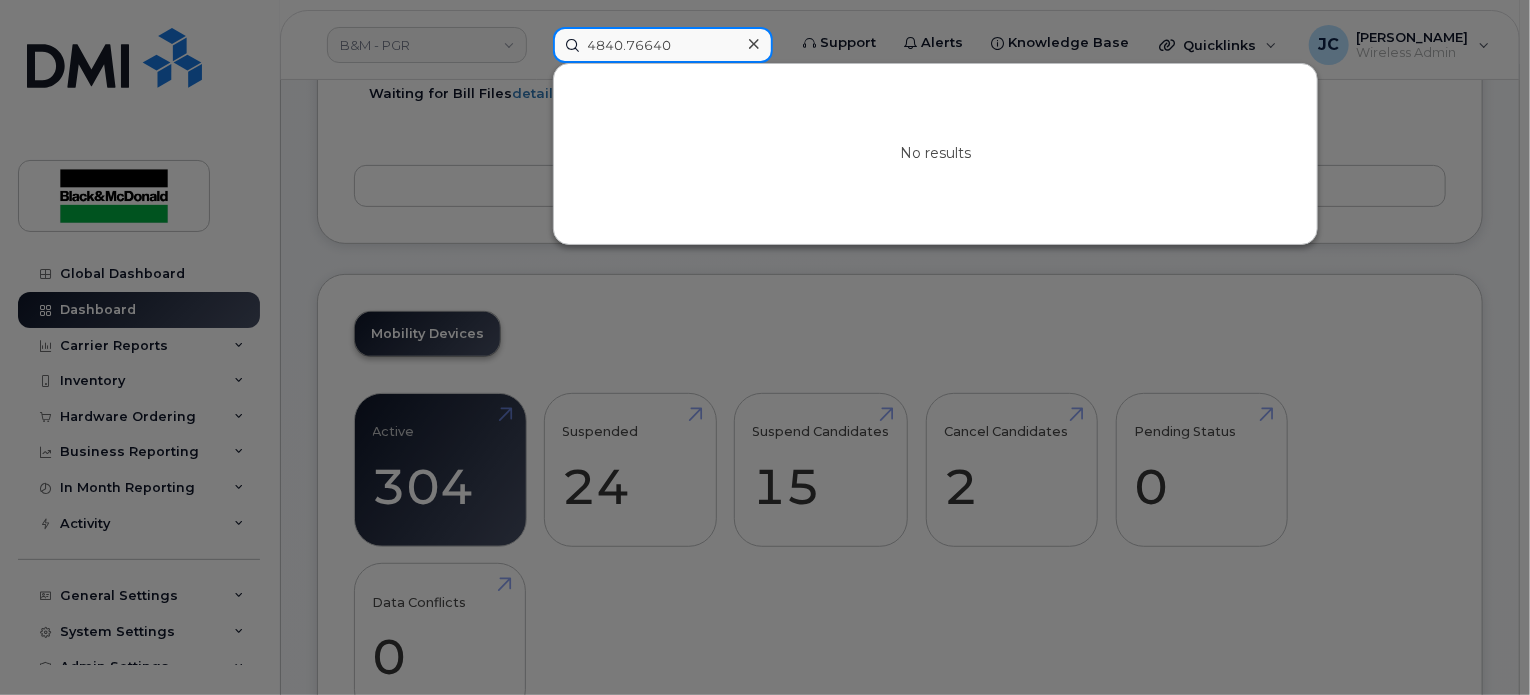 scroll, scrollTop: 333, scrollLeft: 0, axis: vertical 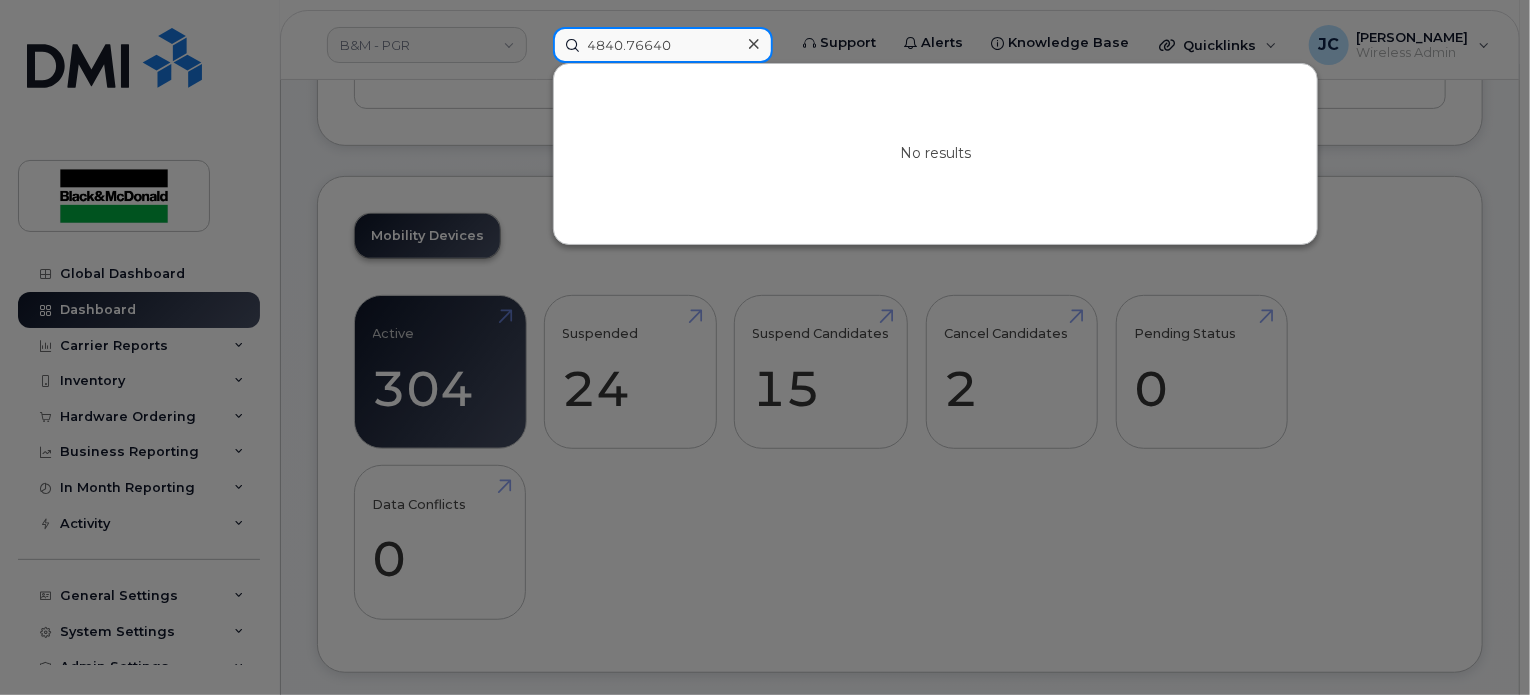type on "4840.76640" 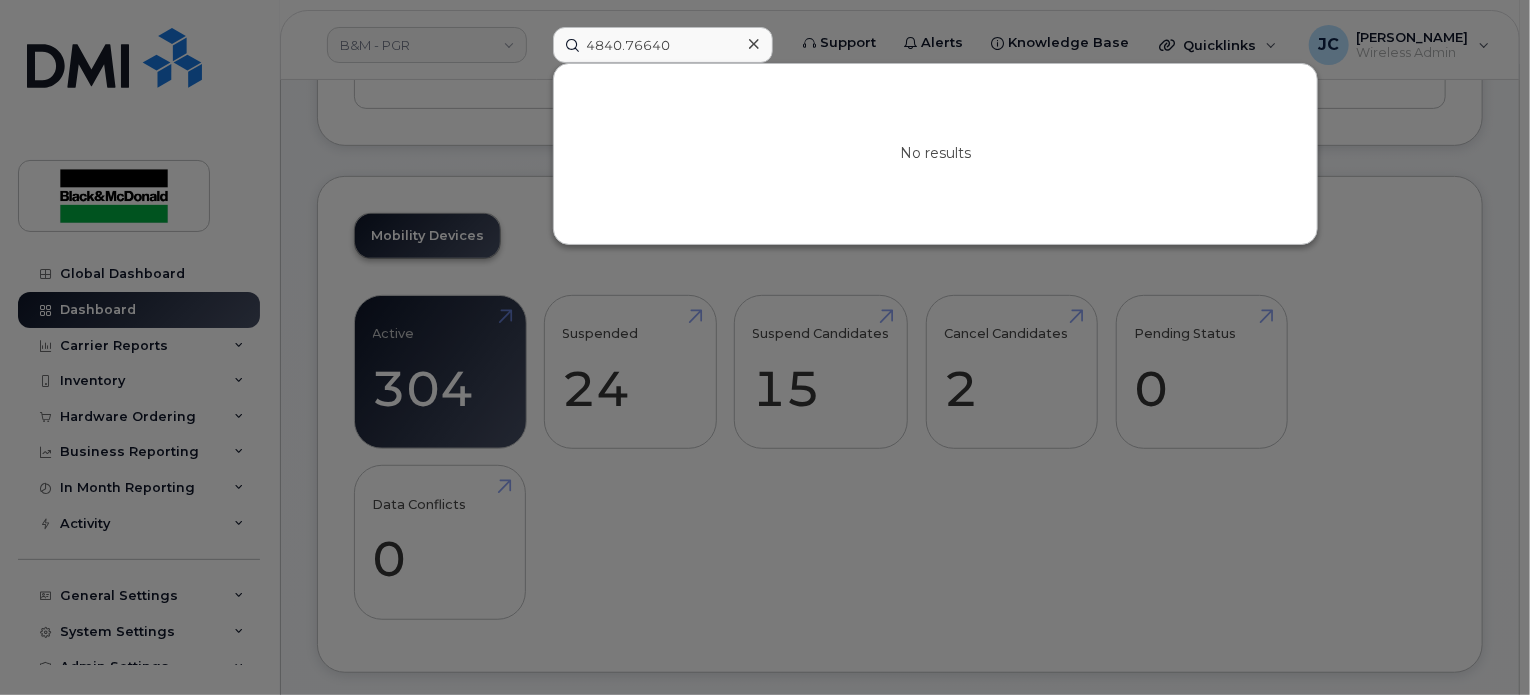 click at bounding box center (765, 347) 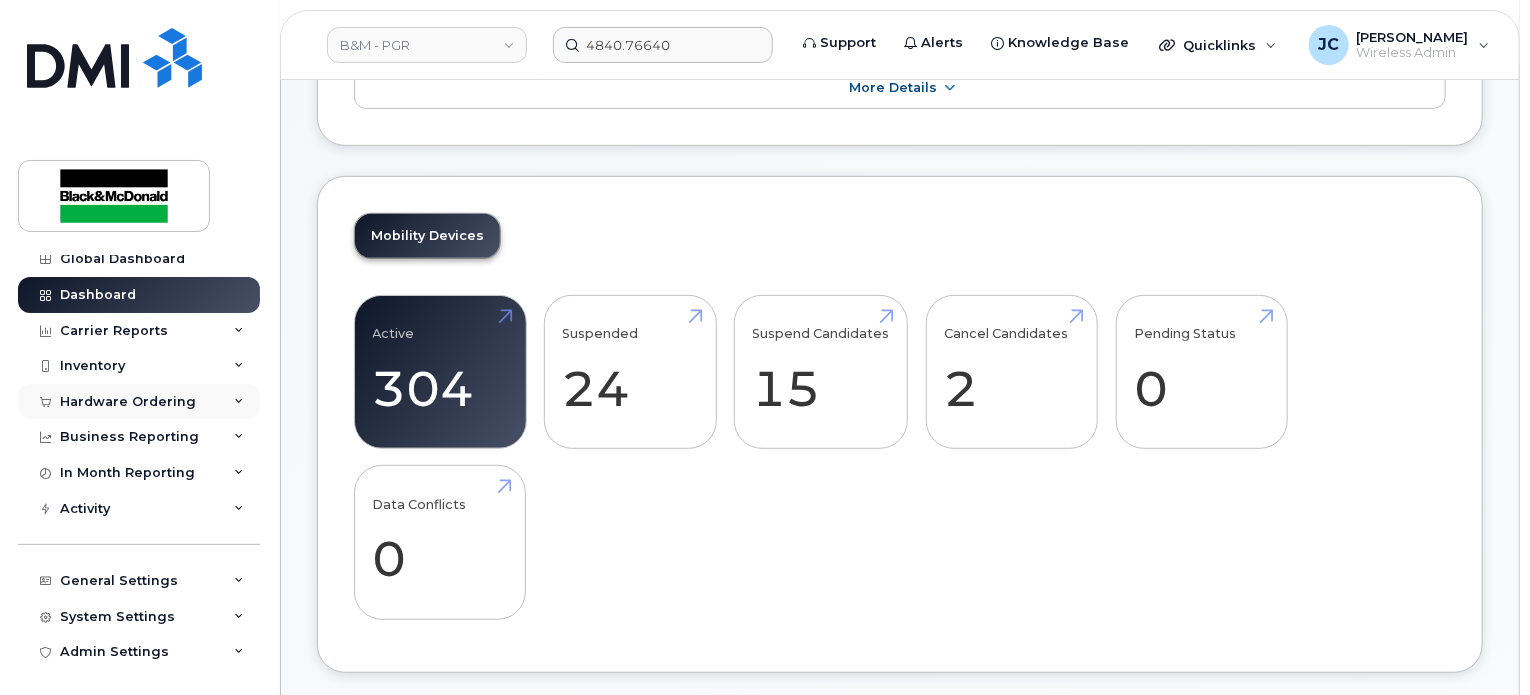 scroll, scrollTop: 19, scrollLeft: 0, axis: vertical 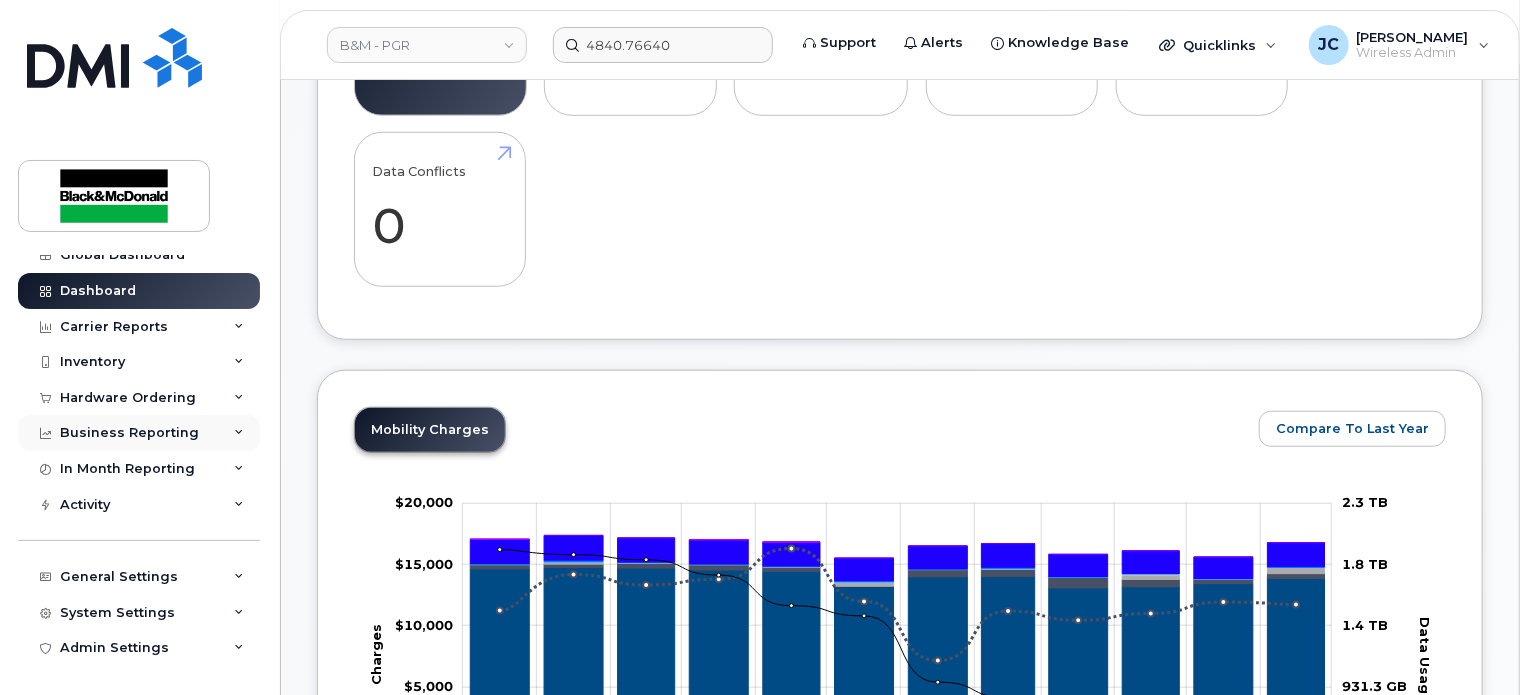 click on "Business Reporting" at bounding box center (129, 433) 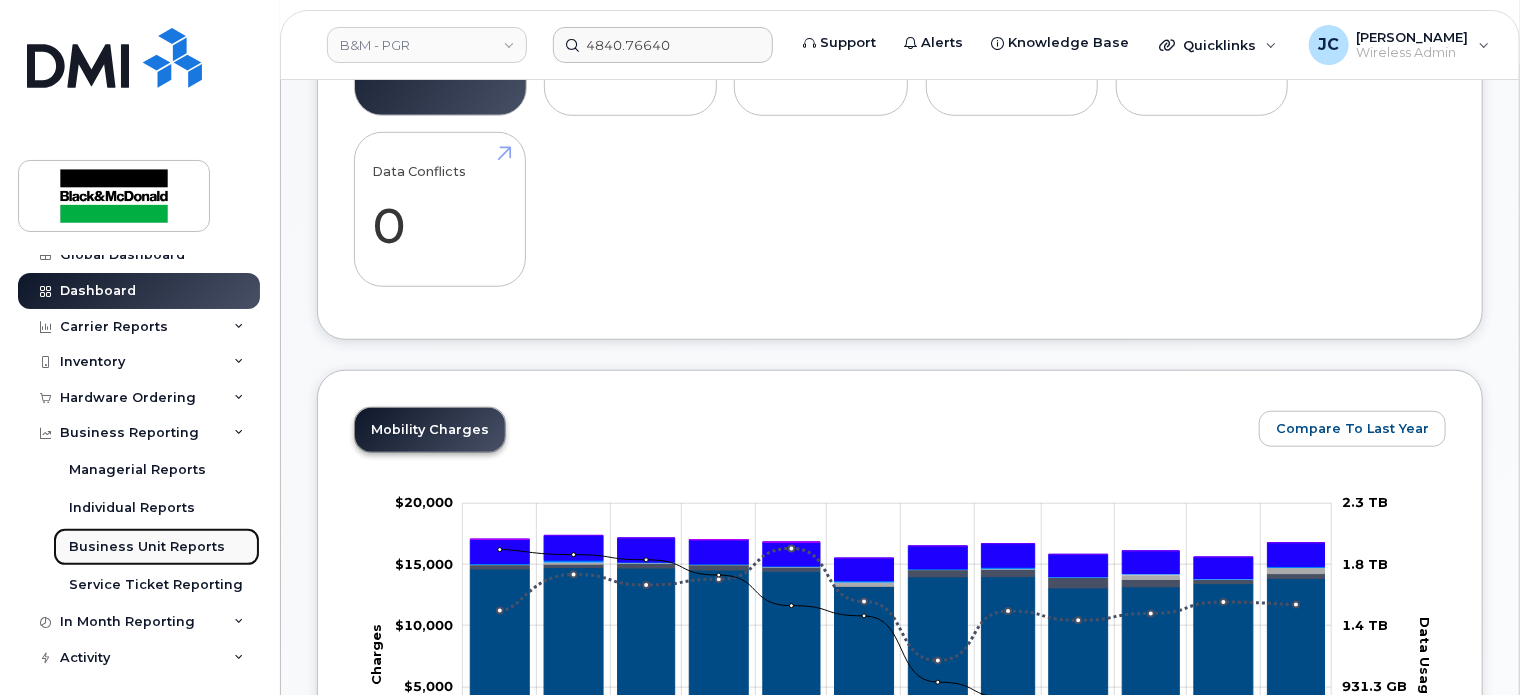 click on "Business Unit Reports" at bounding box center [147, 547] 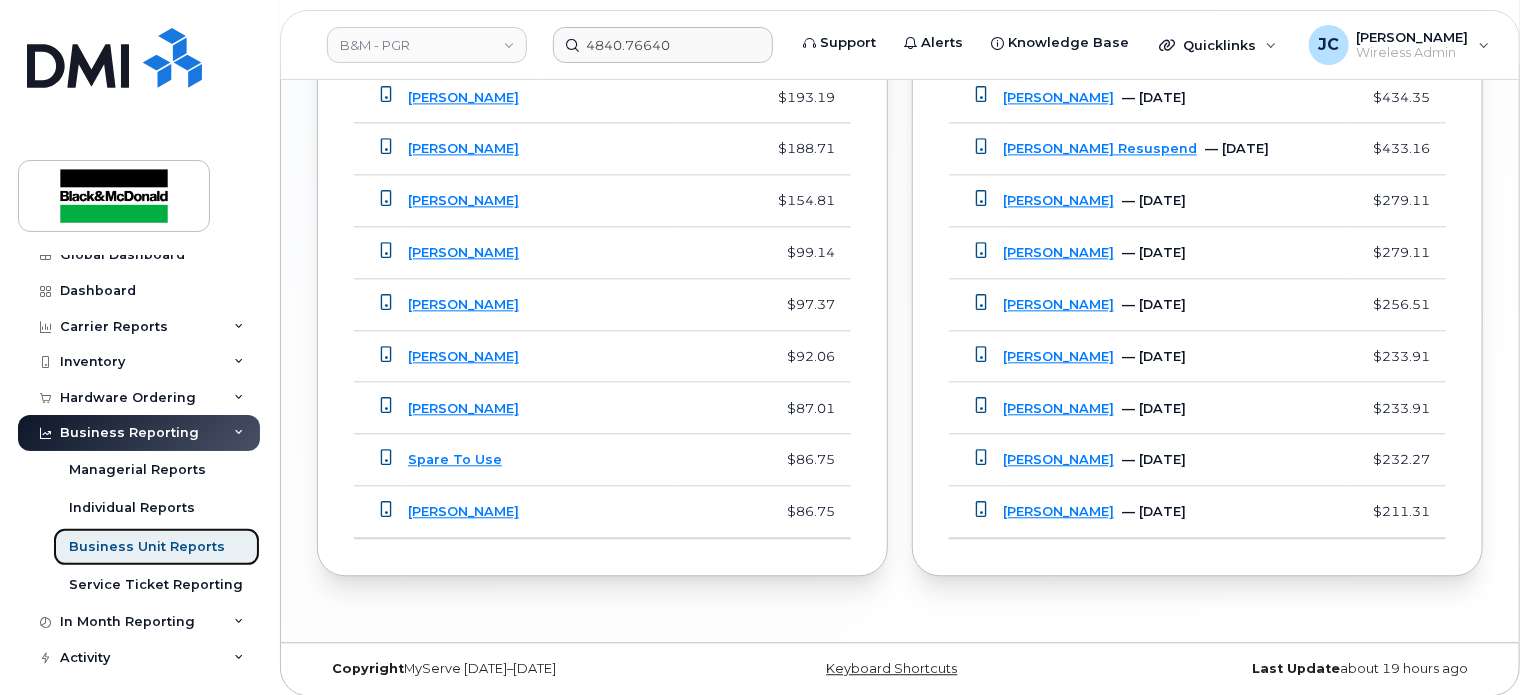 scroll, scrollTop: 2210, scrollLeft: 0, axis: vertical 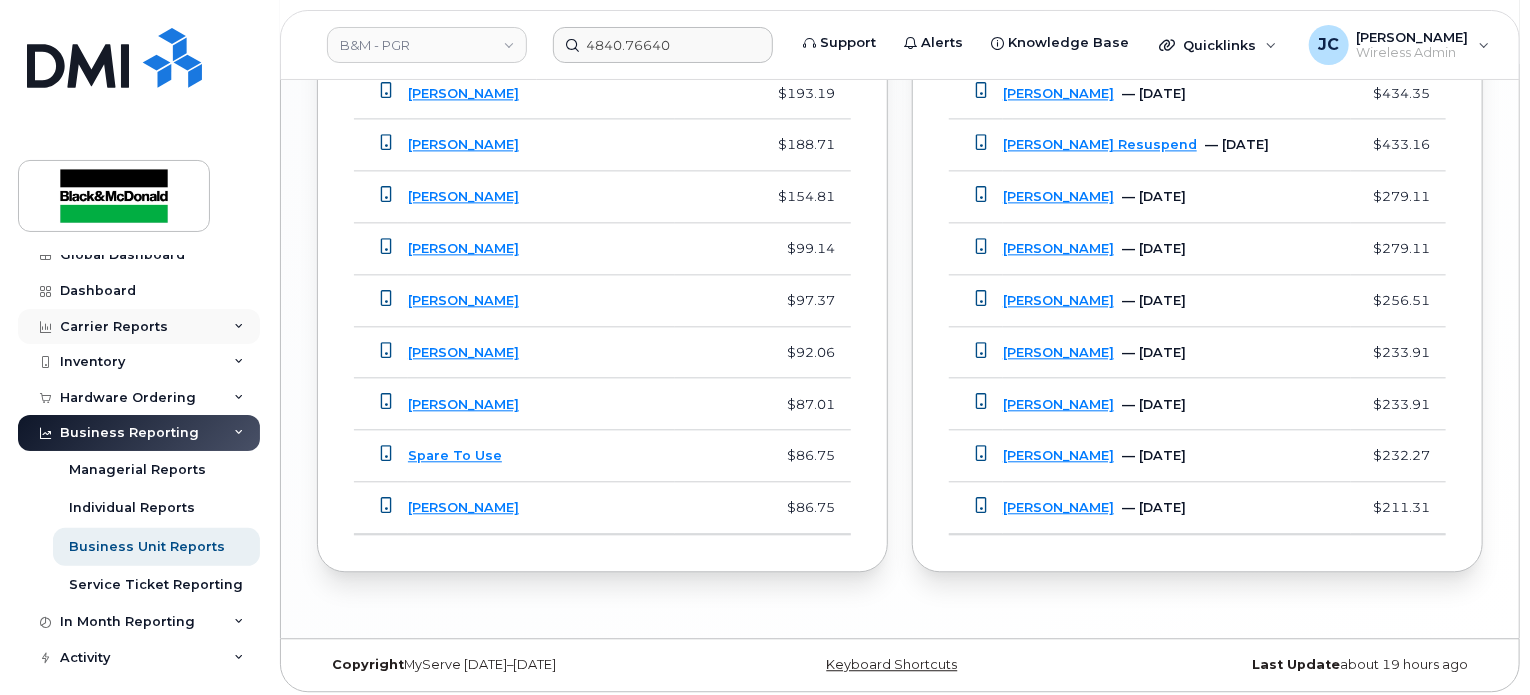 click on "Carrier Reports" at bounding box center (139, 327) 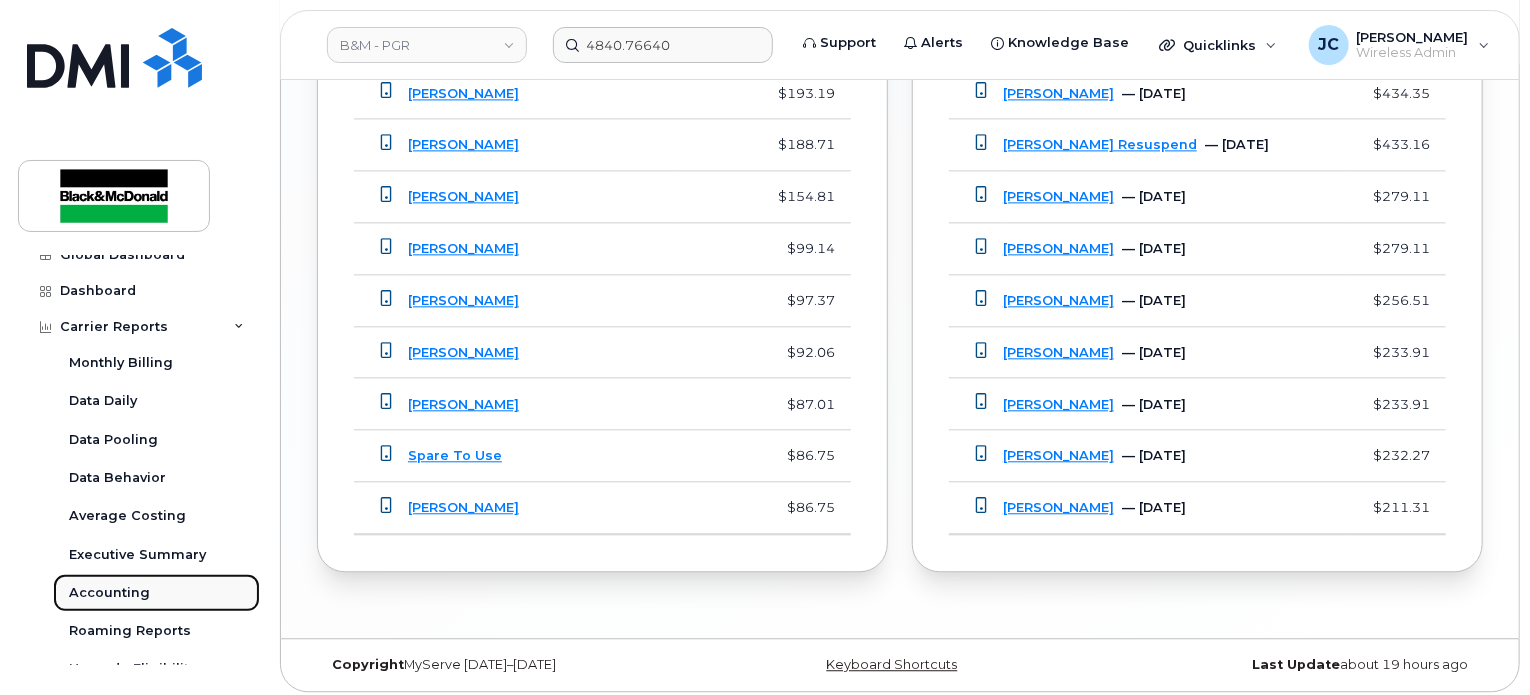 click on "Accounting" at bounding box center (109, 593) 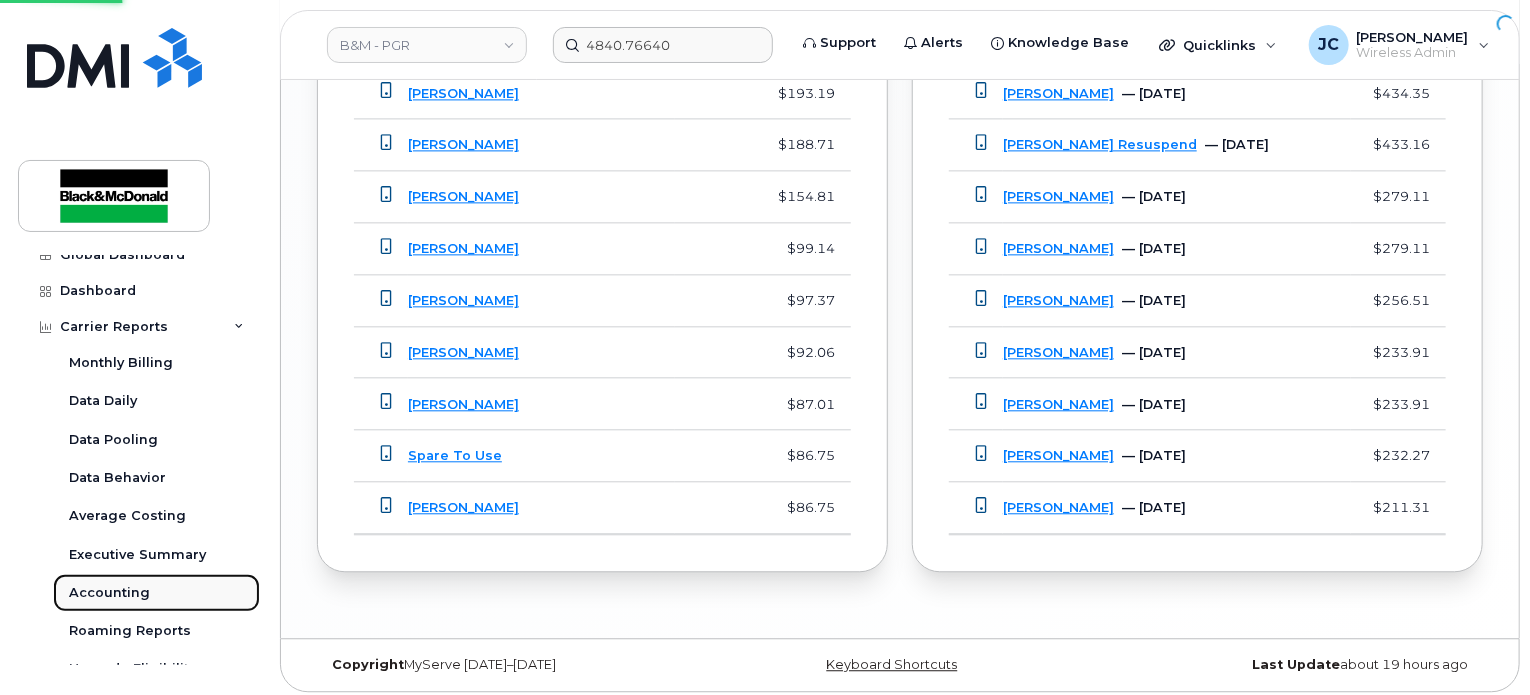 click on "Accounting" at bounding box center [109, 593] 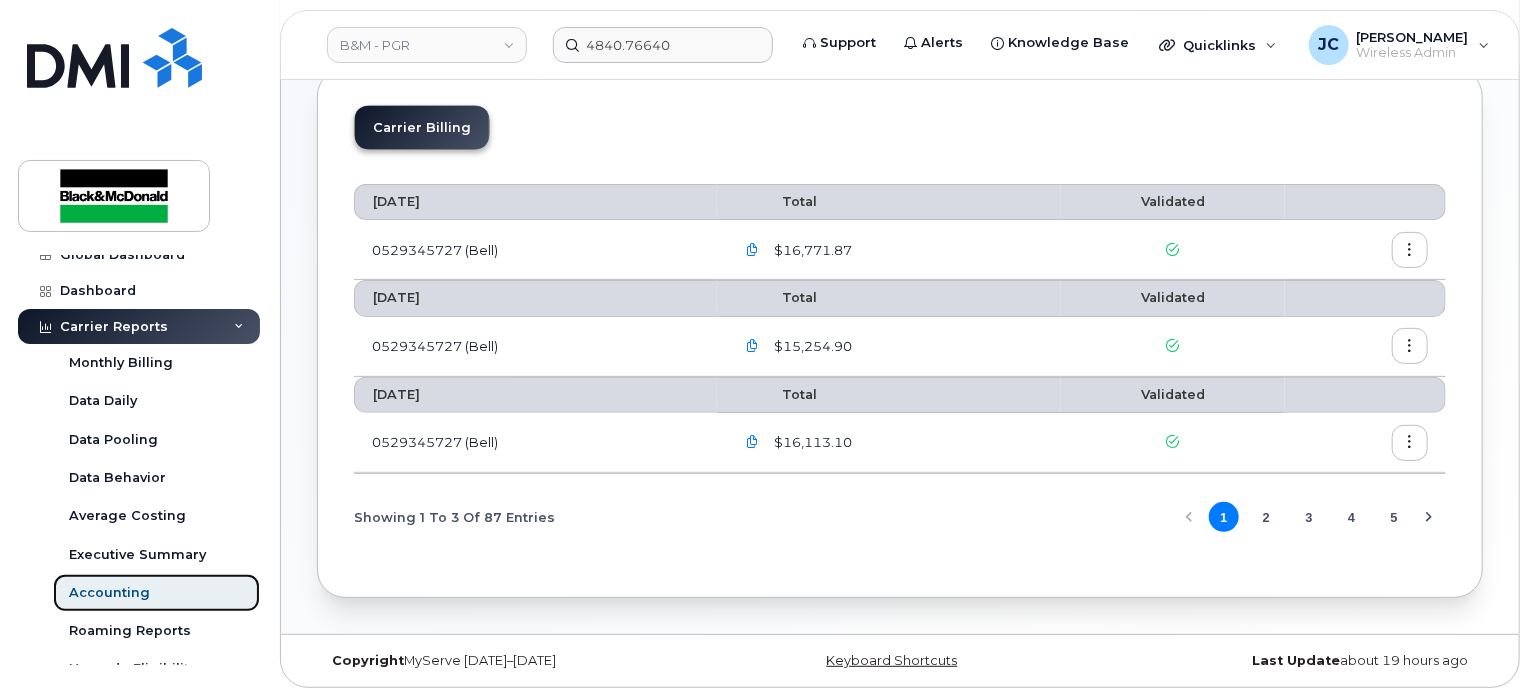 scroll, scrollTop: 0, scrollLeft: 0, axis: both 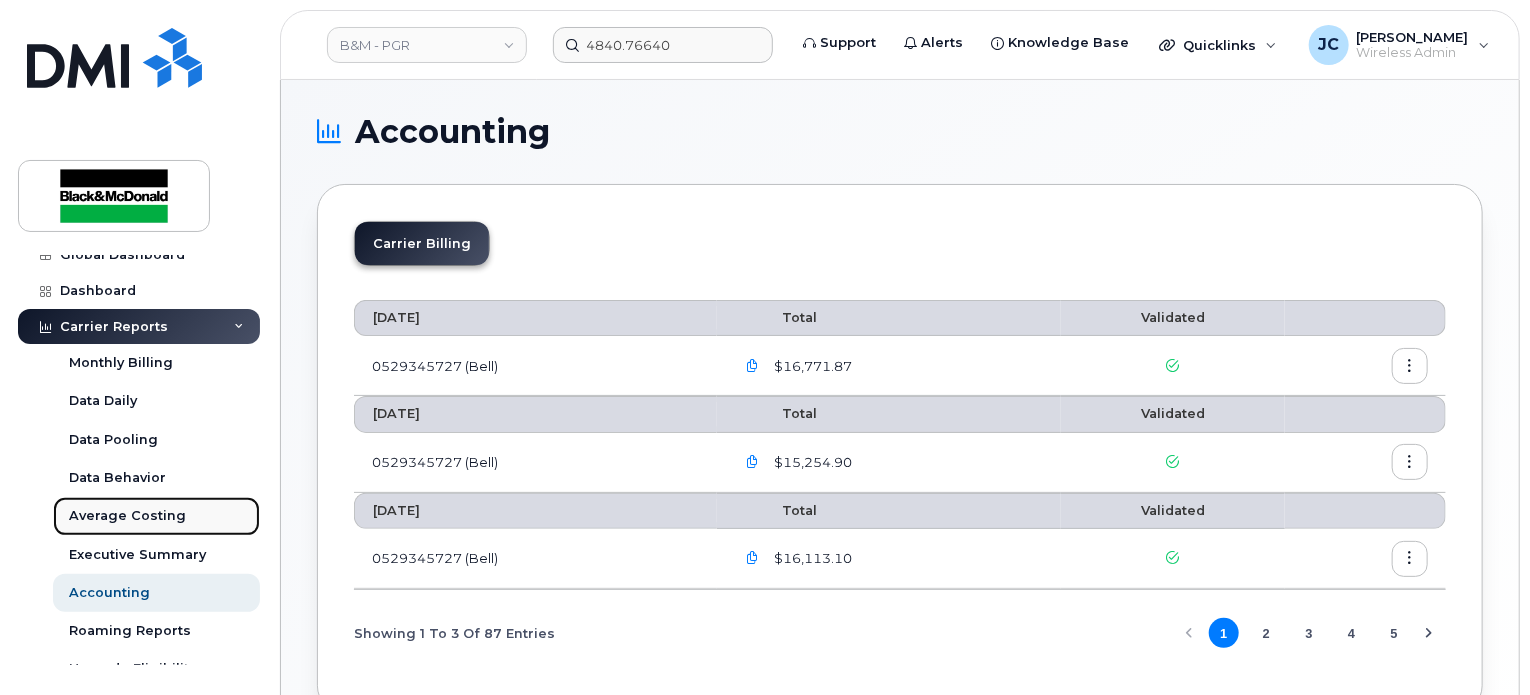click on "Average Costing" at bounding box center (127, 516) 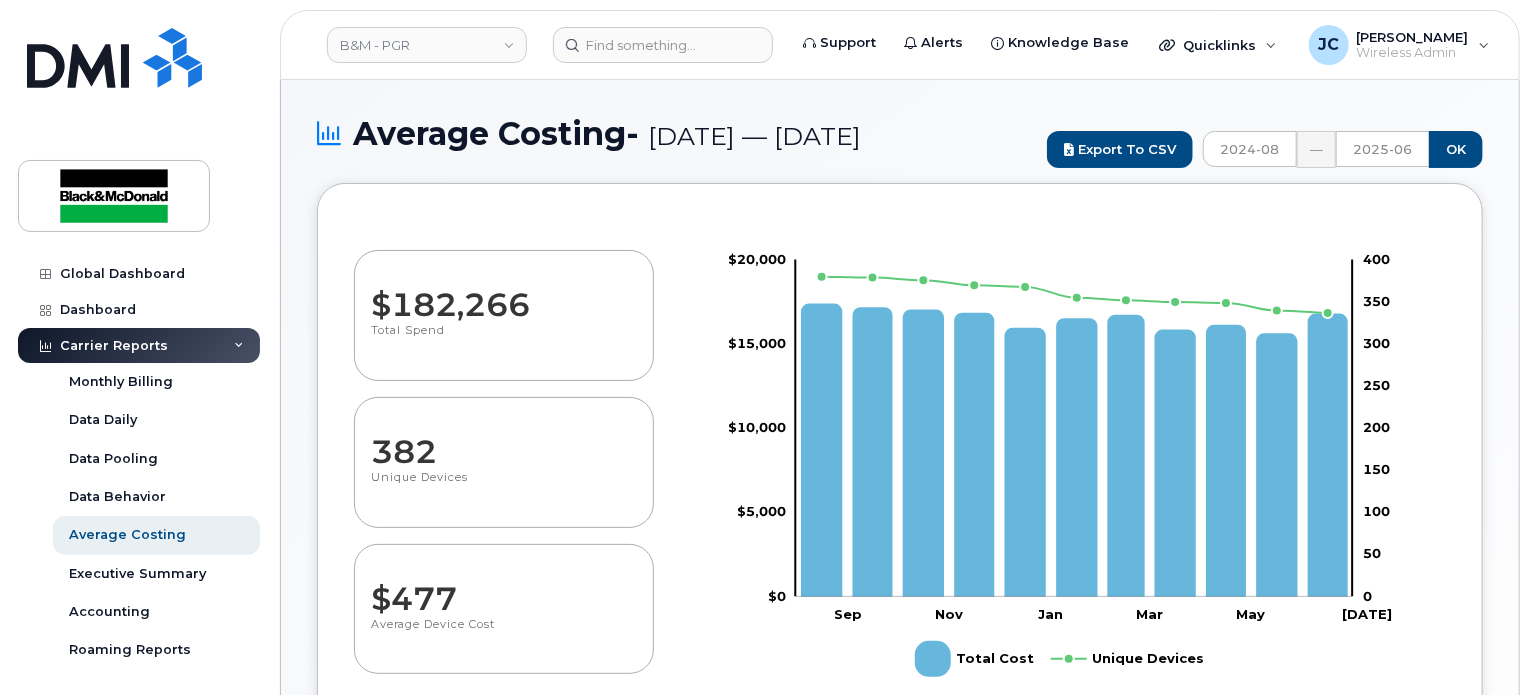 scroll, scrollTop: 604, scrollLeft: 0, axis: vertical 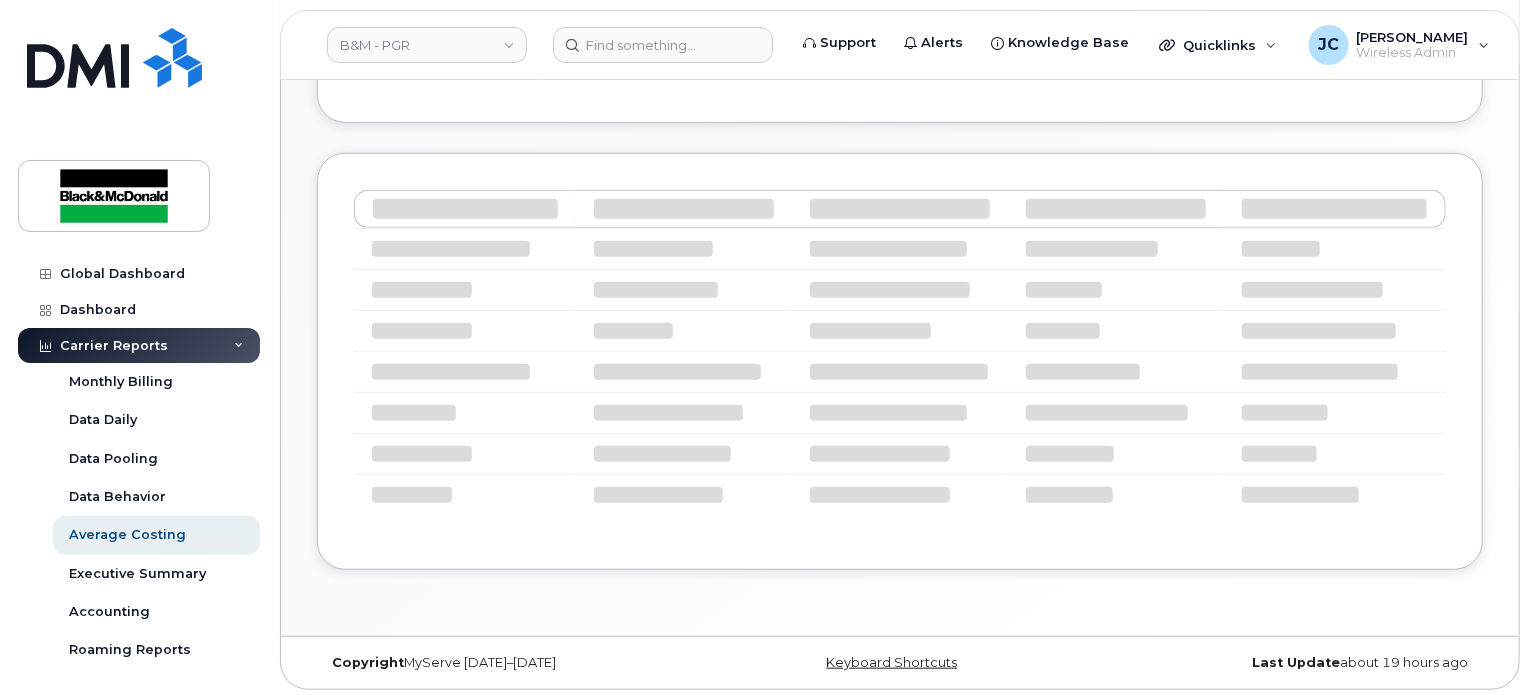 select on "100" 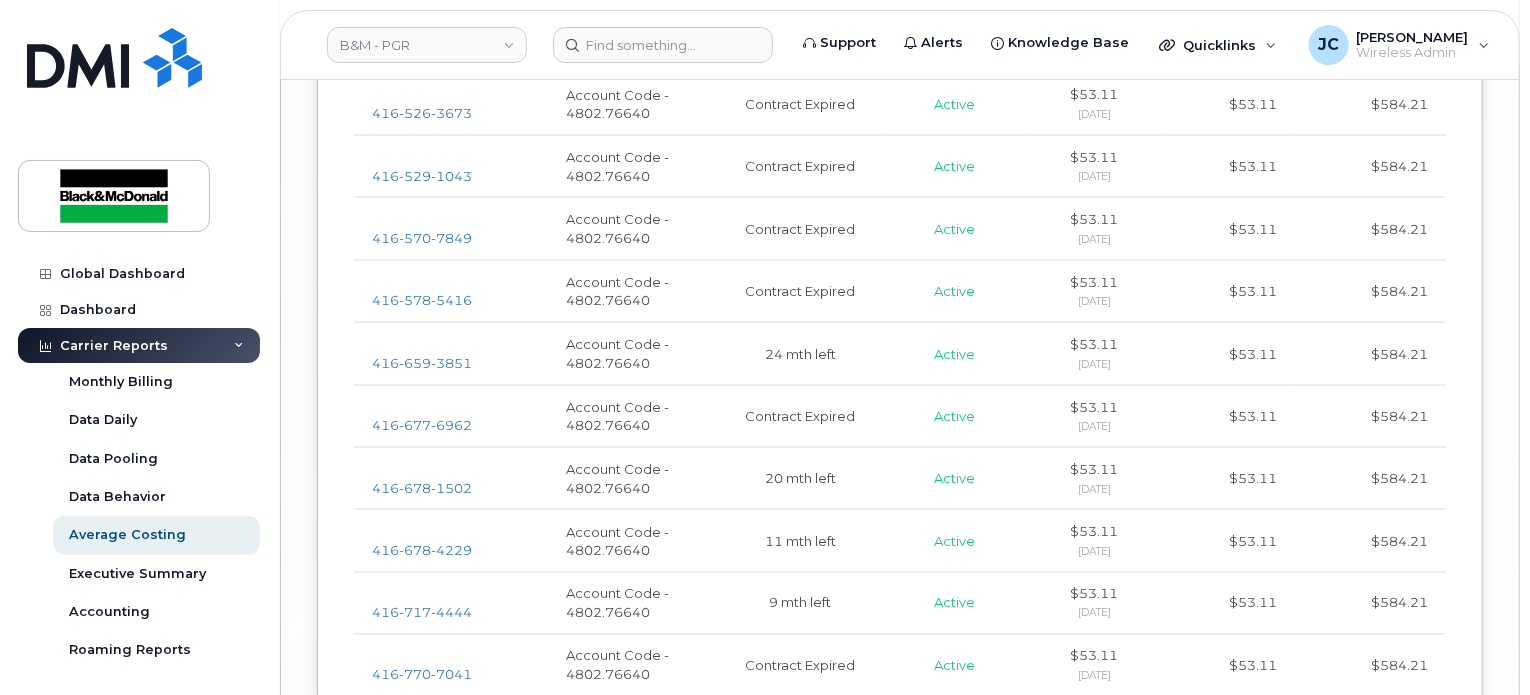 scroll, scrollTop: 4480, scrollLeft: 0, axis: vertical 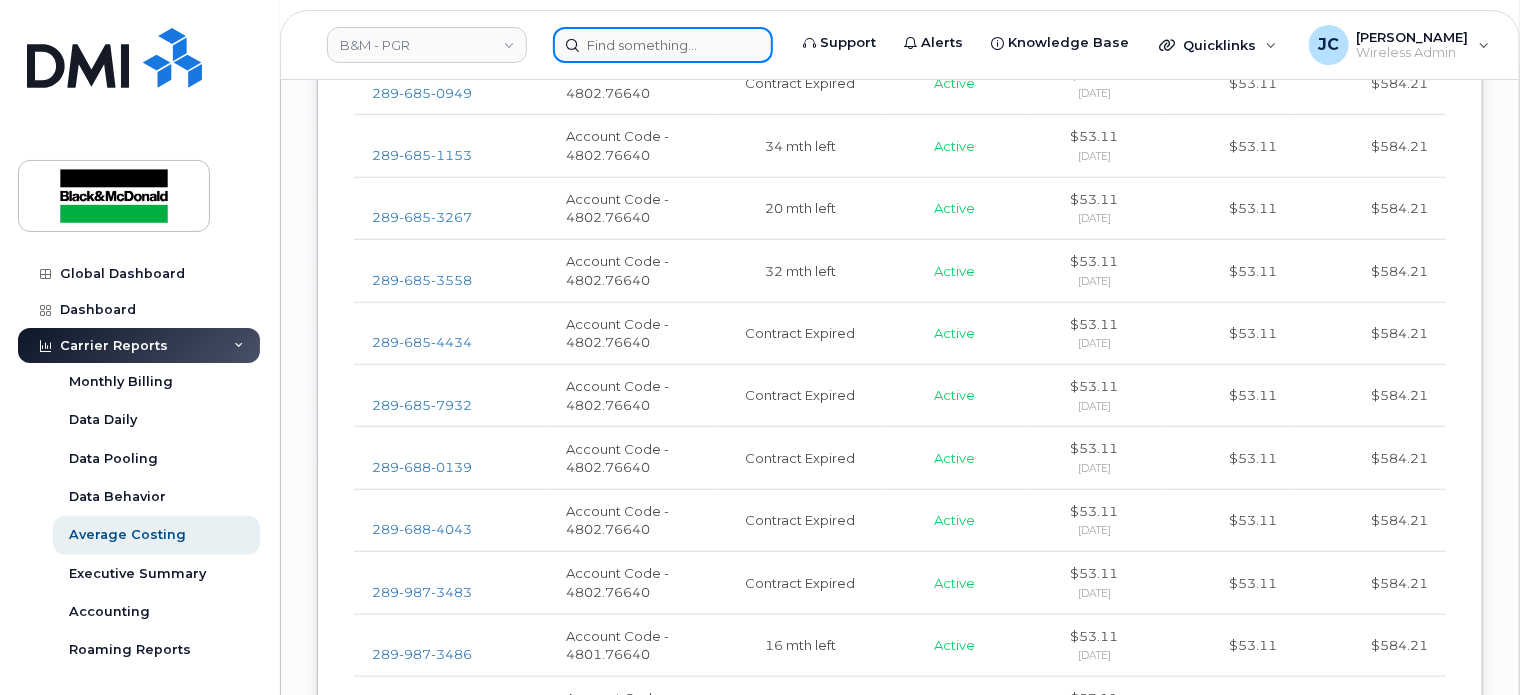 click at bounding box center [663, 45] 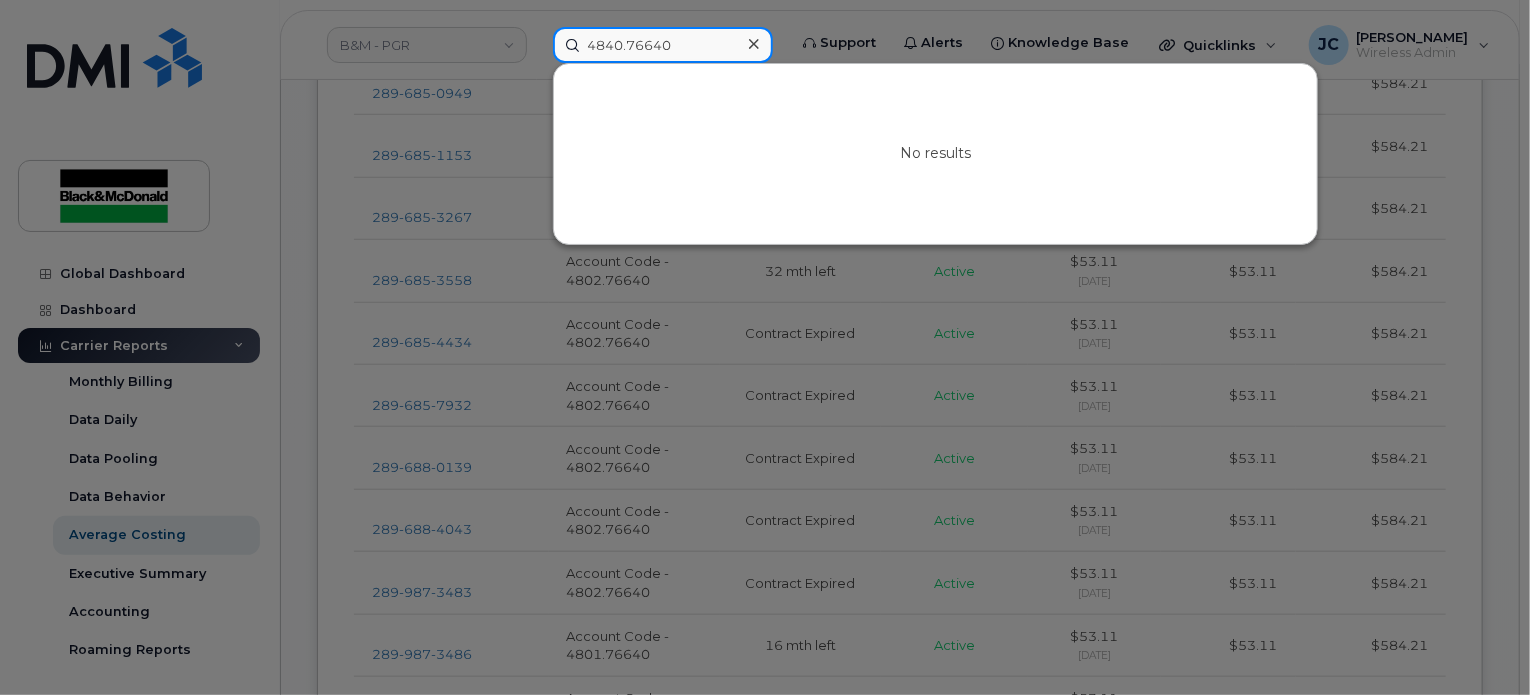type on "4840.76640" 